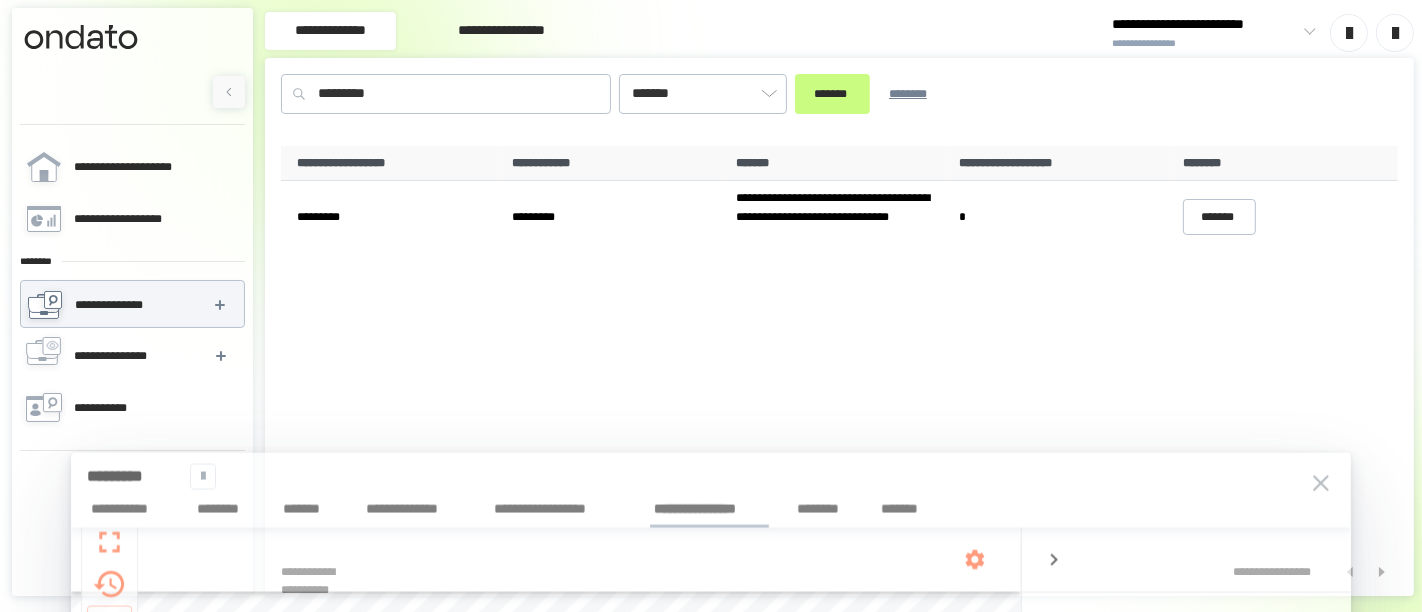 scroll, scrollTop: 0, scrollLeft: 0, axis: both 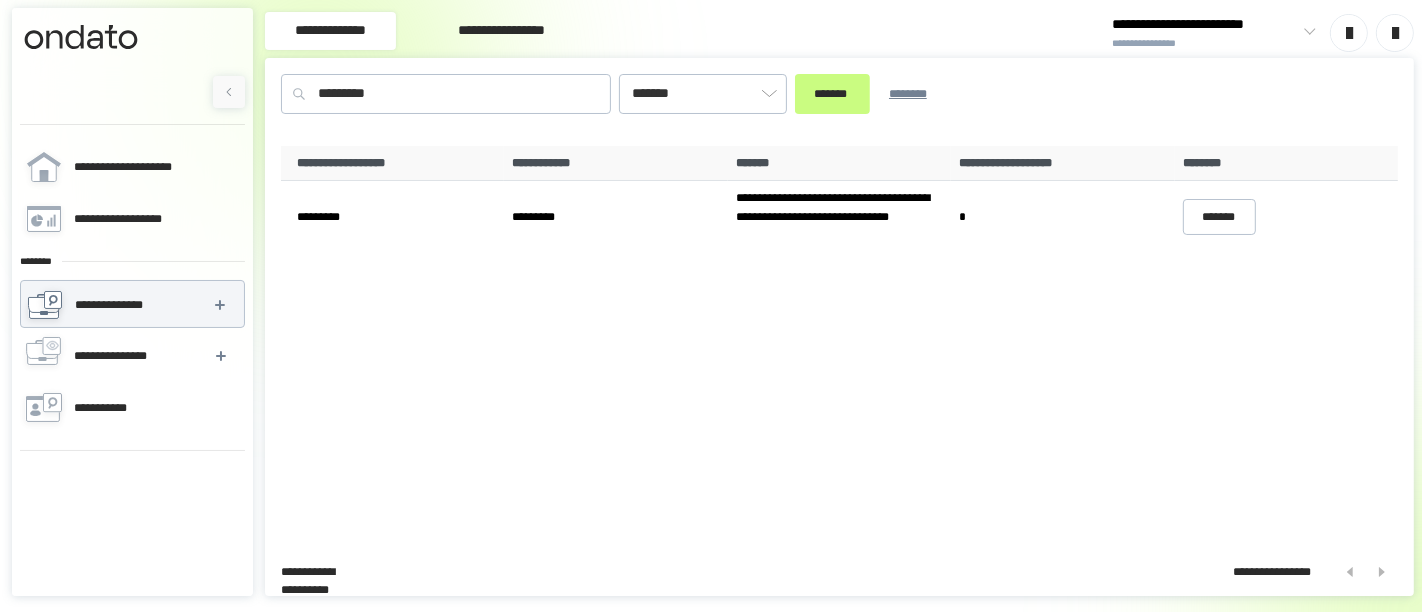 click on "********* ******* ******* ********" at bounding box center (839, 102) 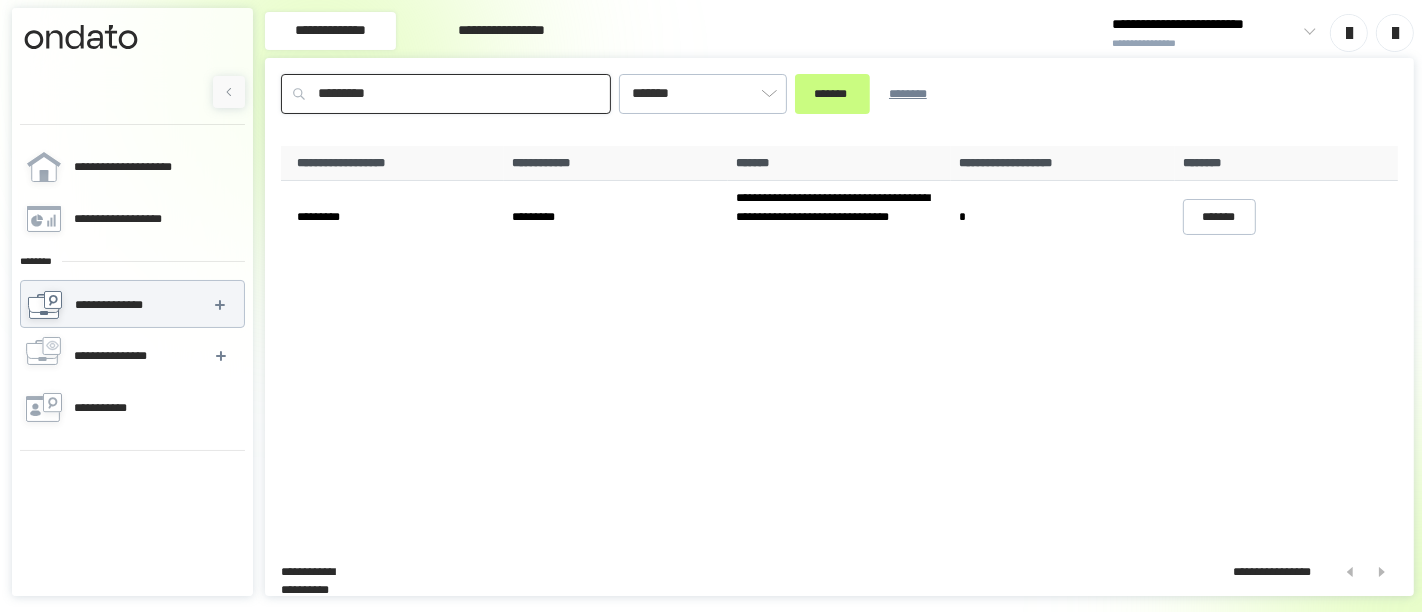 click on "*********" at bounding box center [446, 94] 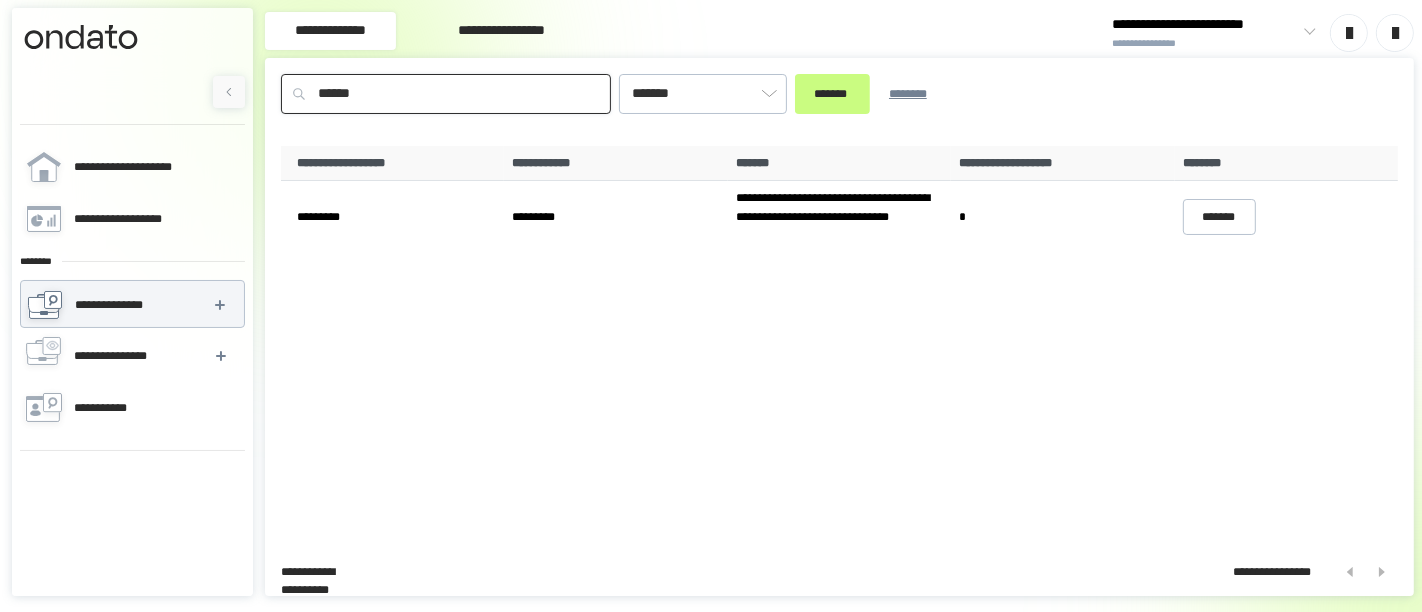 type on "******" 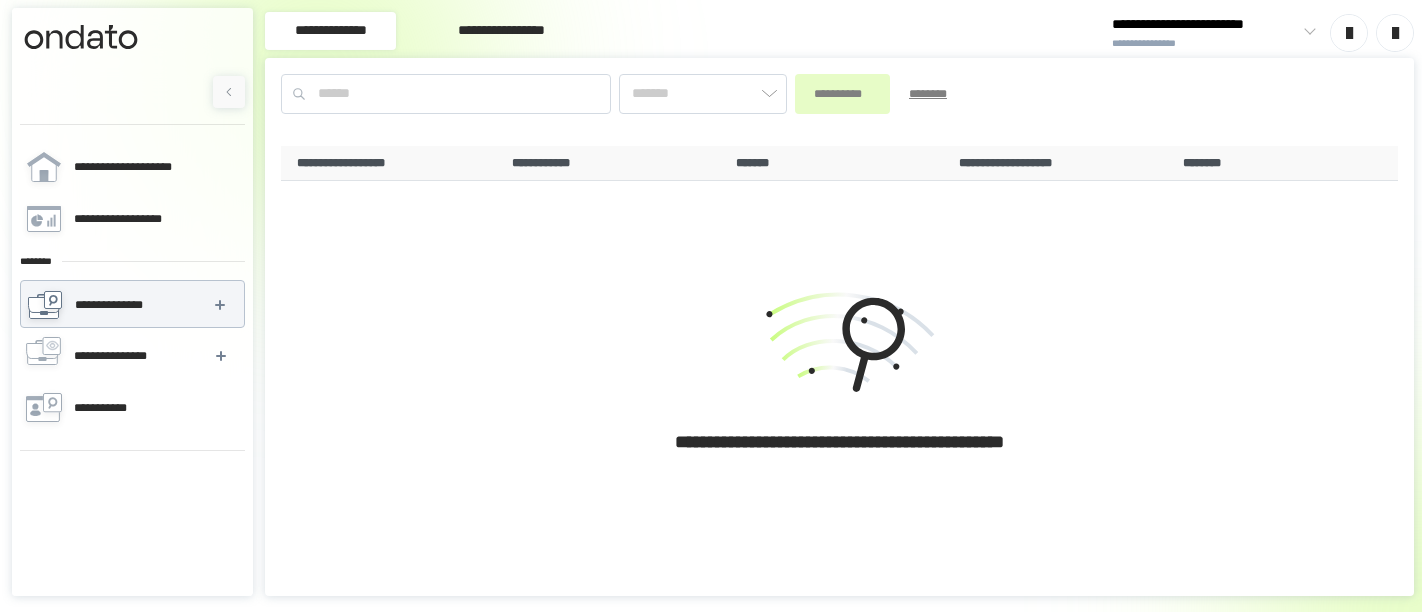 scroll, scrollTop: 0, scrollLeft: 0, axis: both 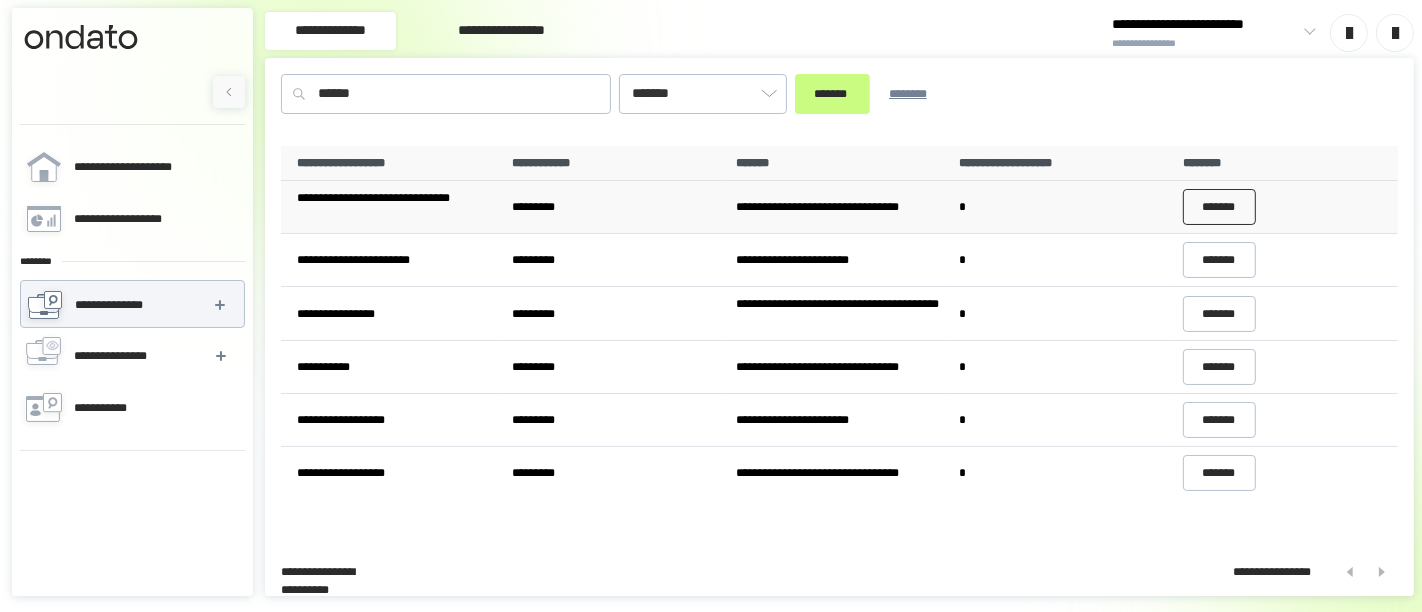 click on "*******" at bounding box center [1220, 207] 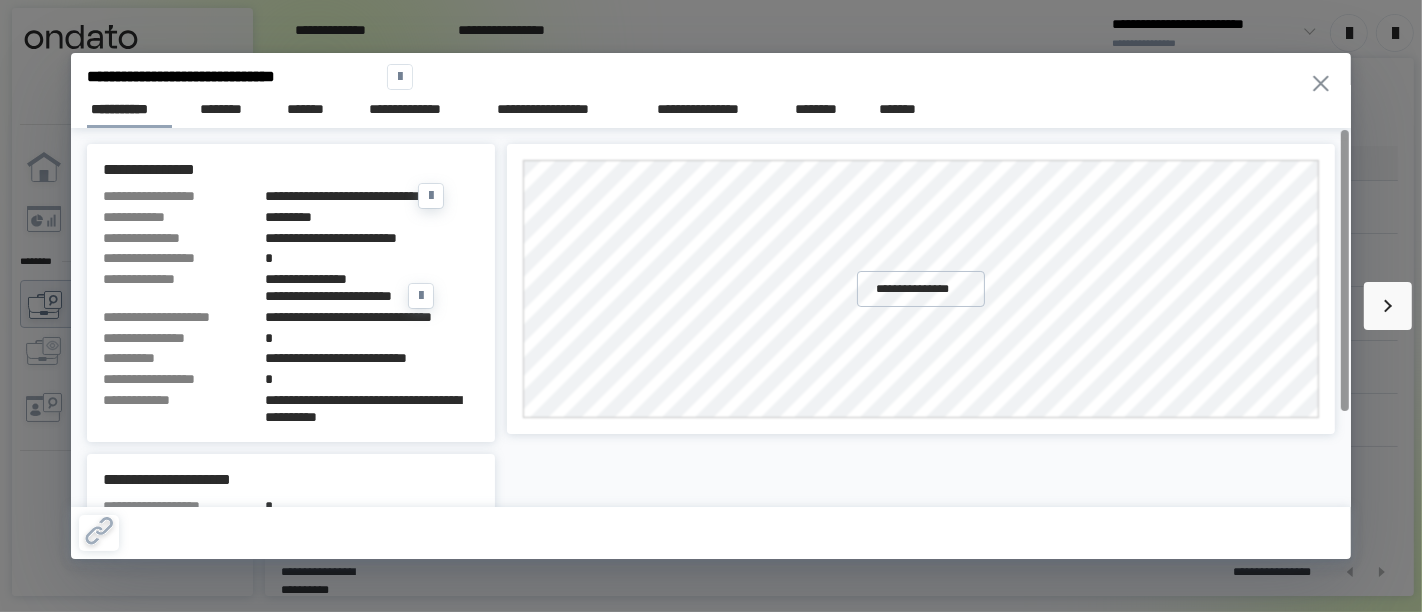 click on "*********" at bounding box center (372, 217) 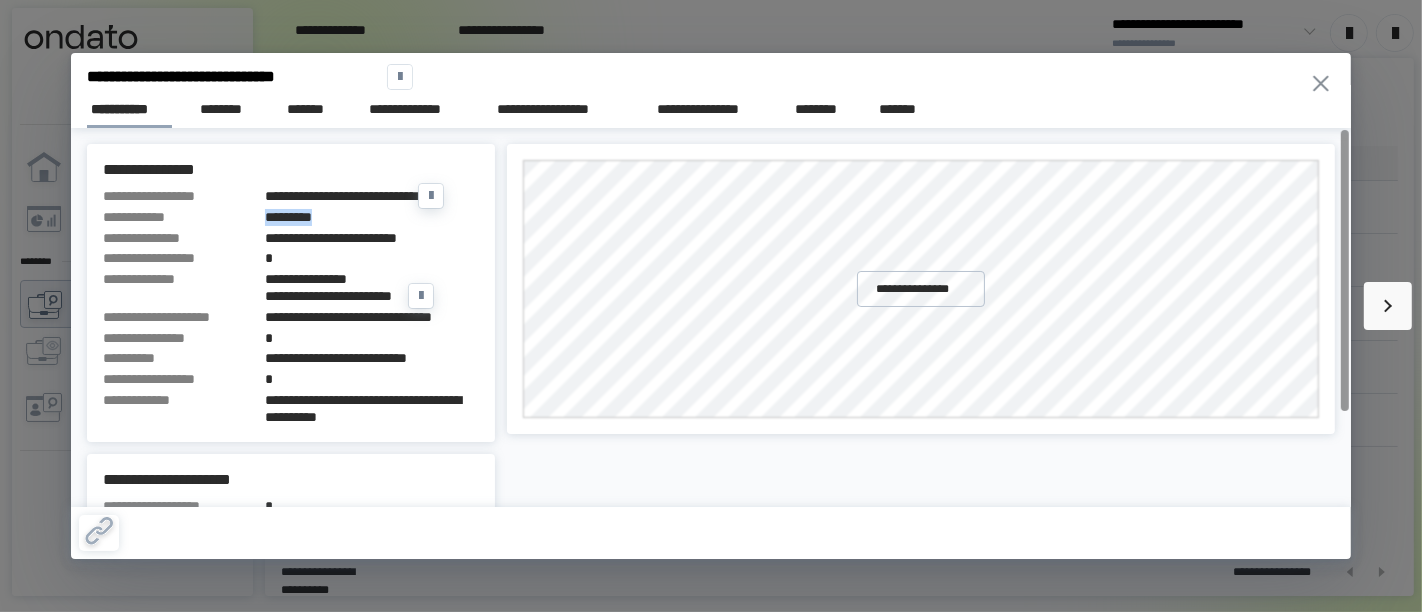 click on "*********" at bounding box center (372, 217) 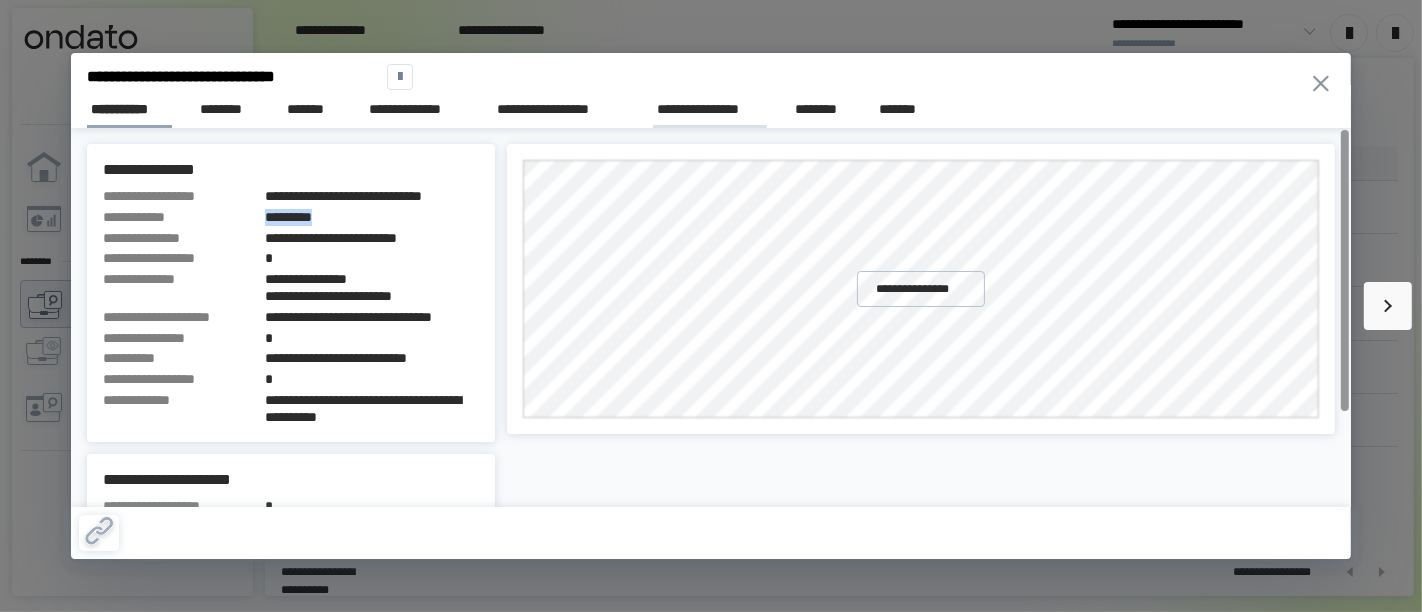 click on "**********" at bounding box center (710, 109) 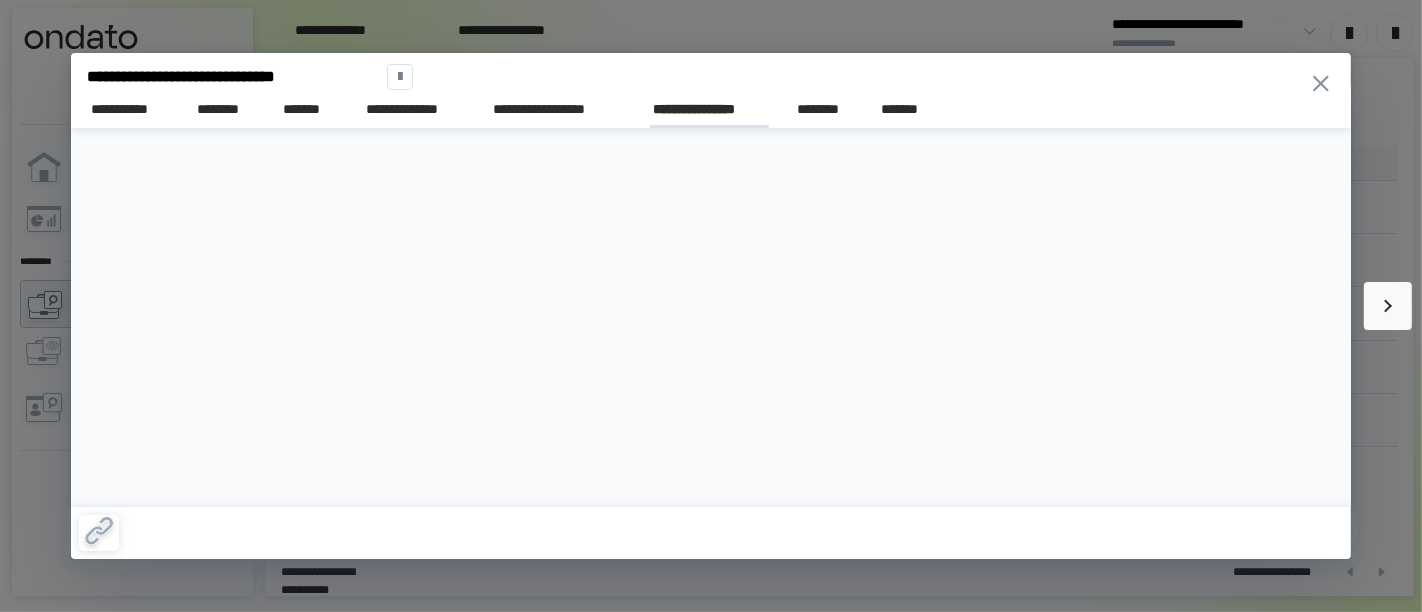 scroll, scrollTop: 0, scrollLeft: 0, axis: both 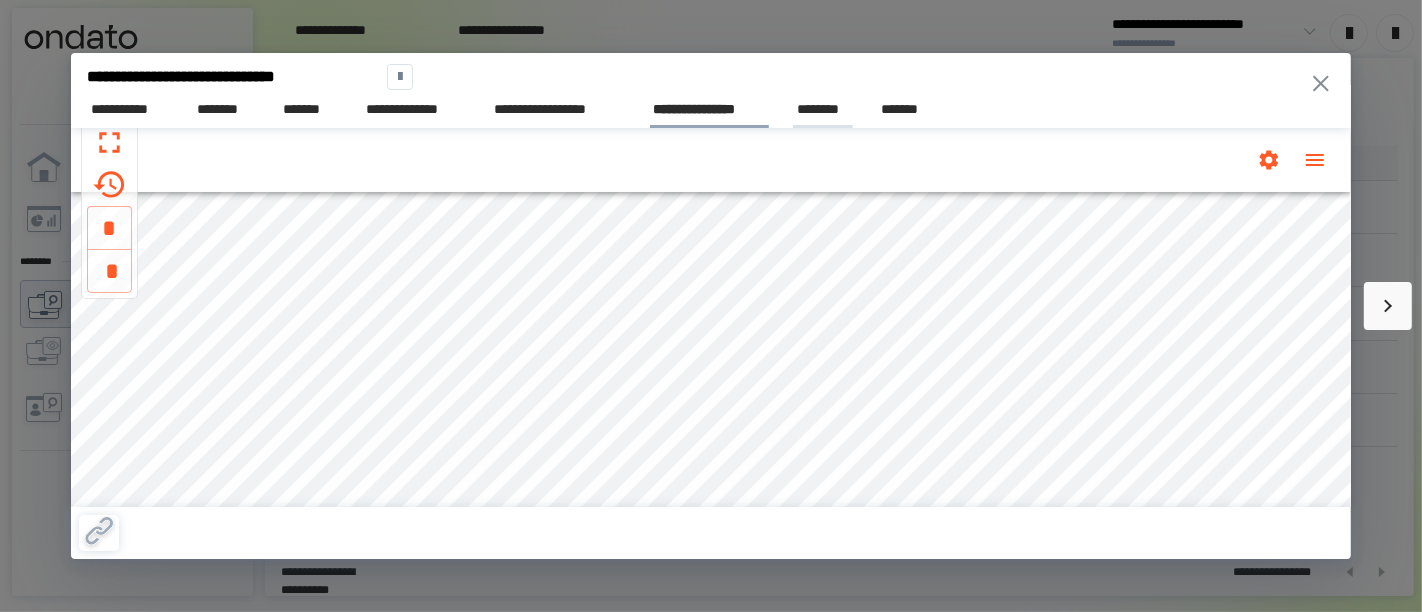 click on "********" at bounding box center (823, 110) 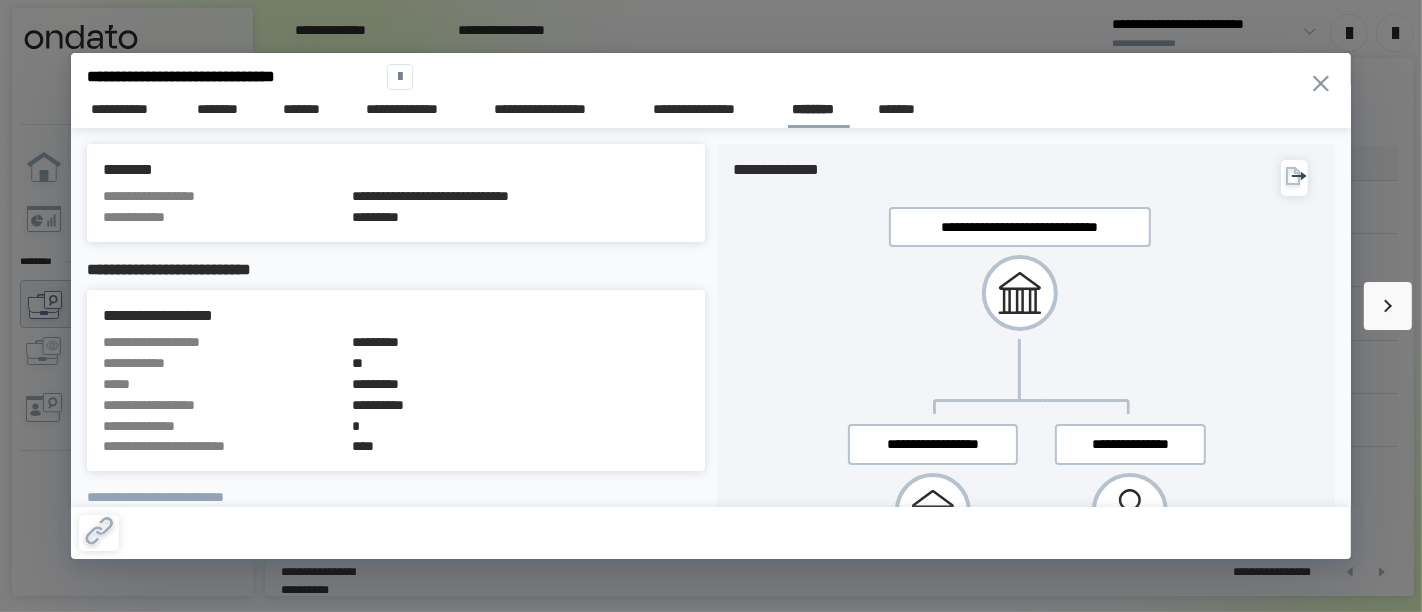 scroll, scrollTop: 0, scrollLeft: 0, axis: both 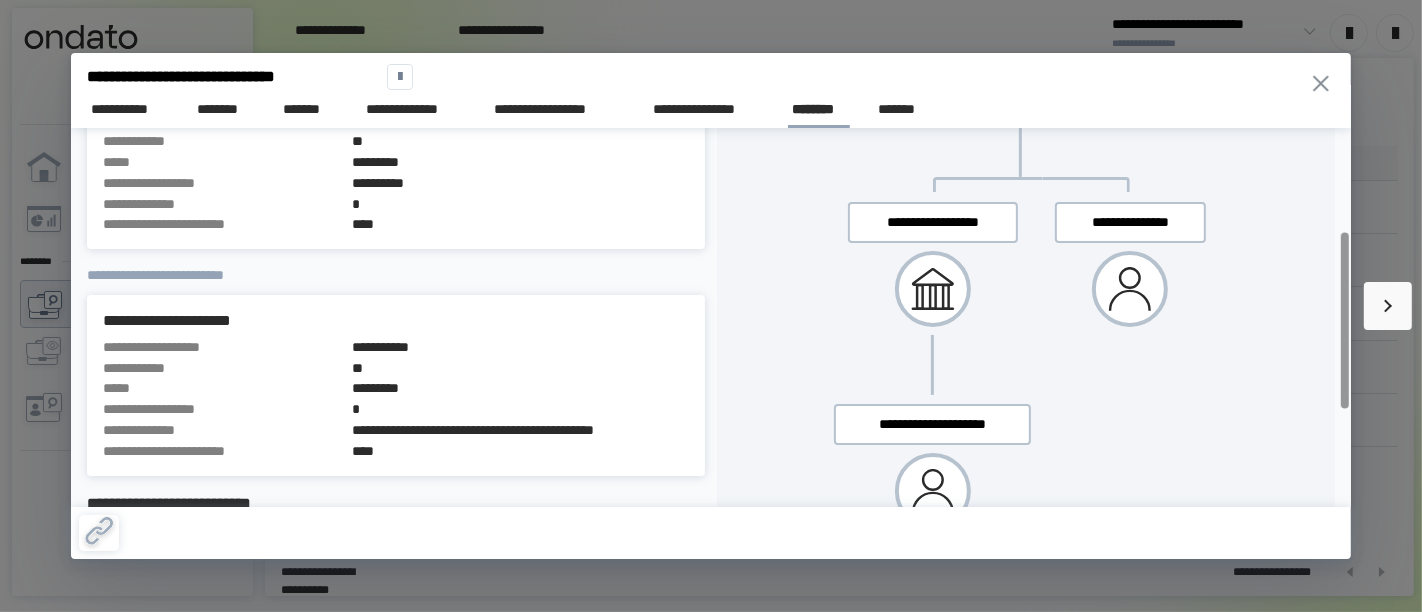 click 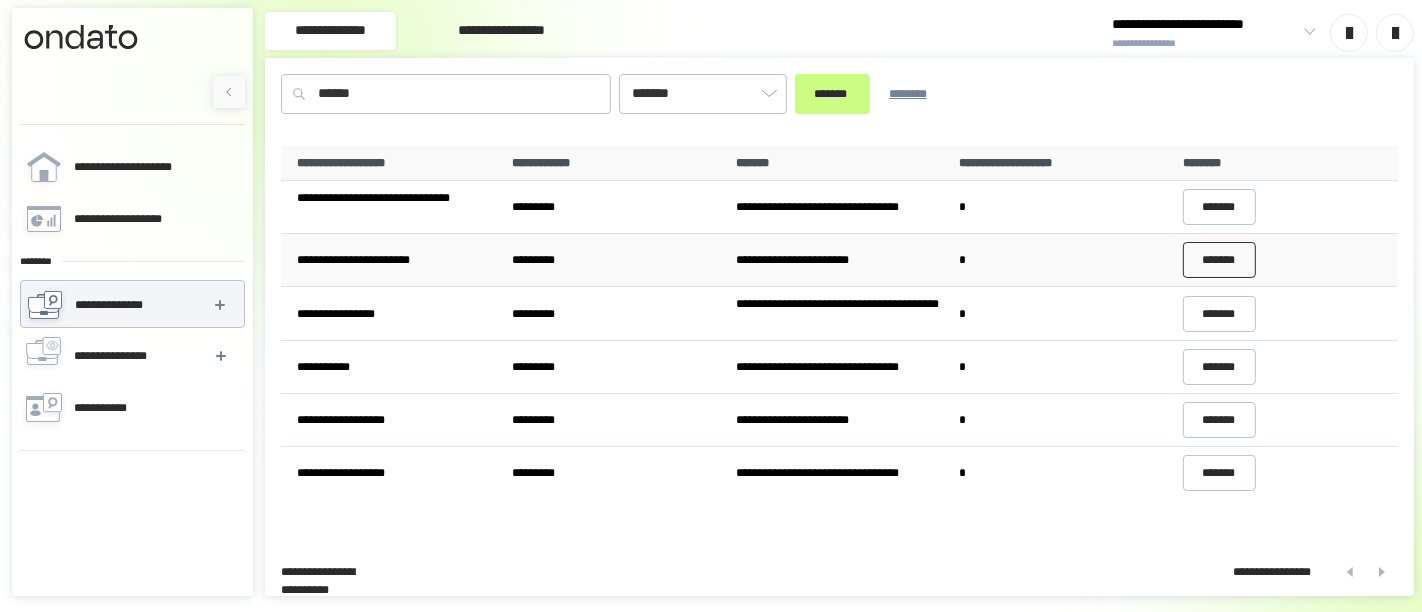 click on "*******" at bounding box center (1220, 260) 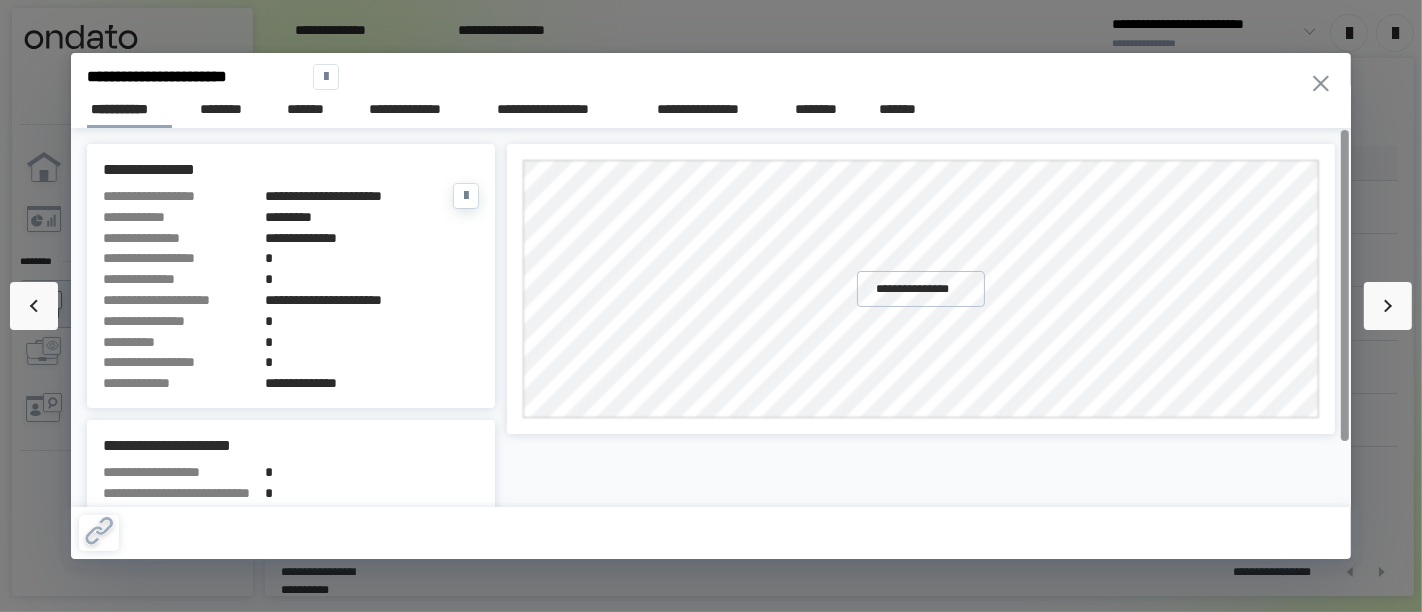 click on "*********" at bounding box center [372, 217] 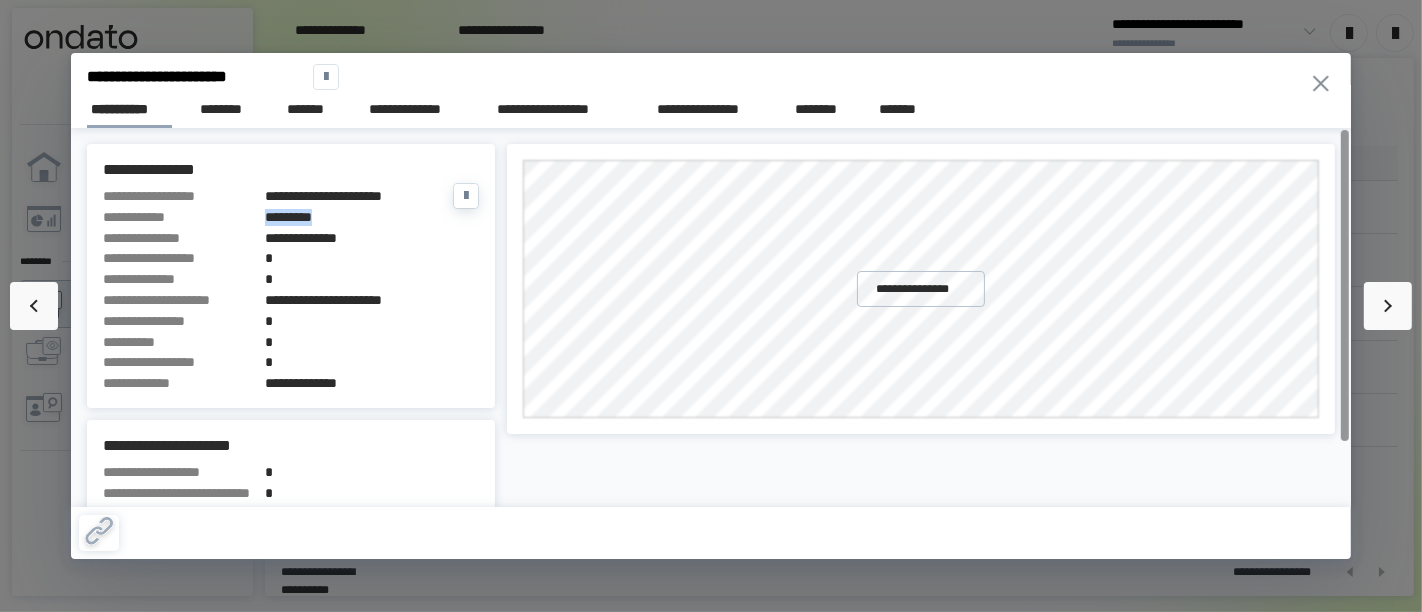 click on "*********" at bounding box center (372, 217) 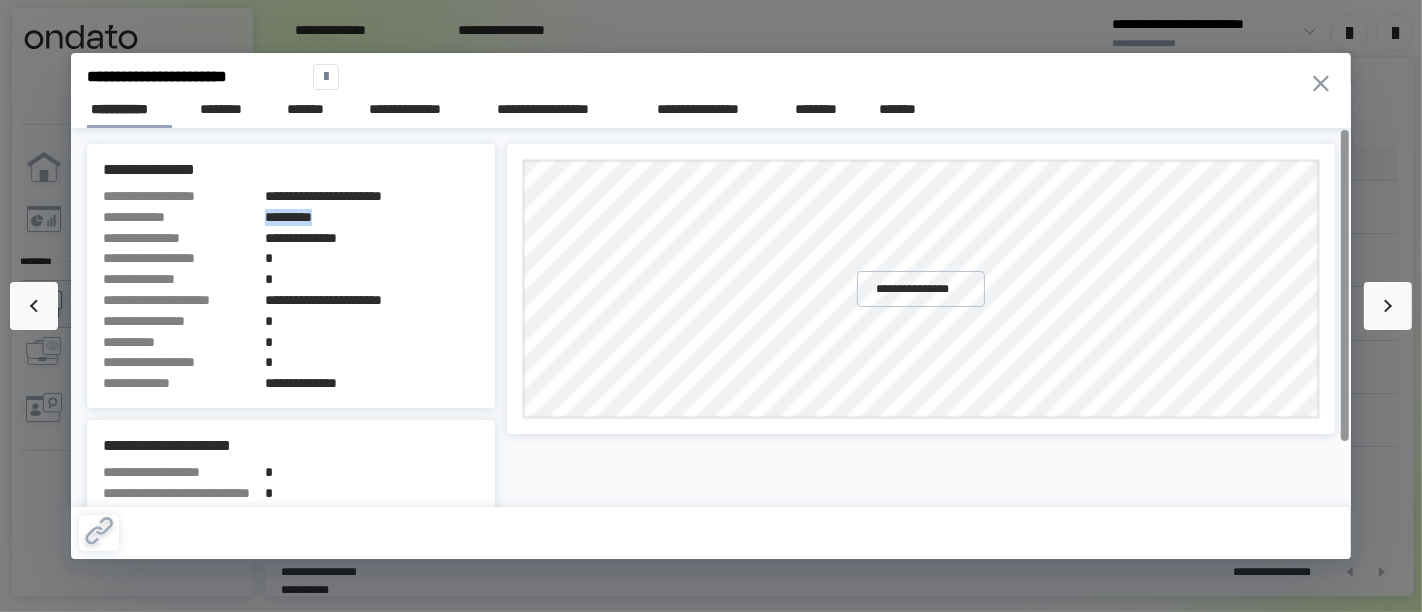 copy on "*********" 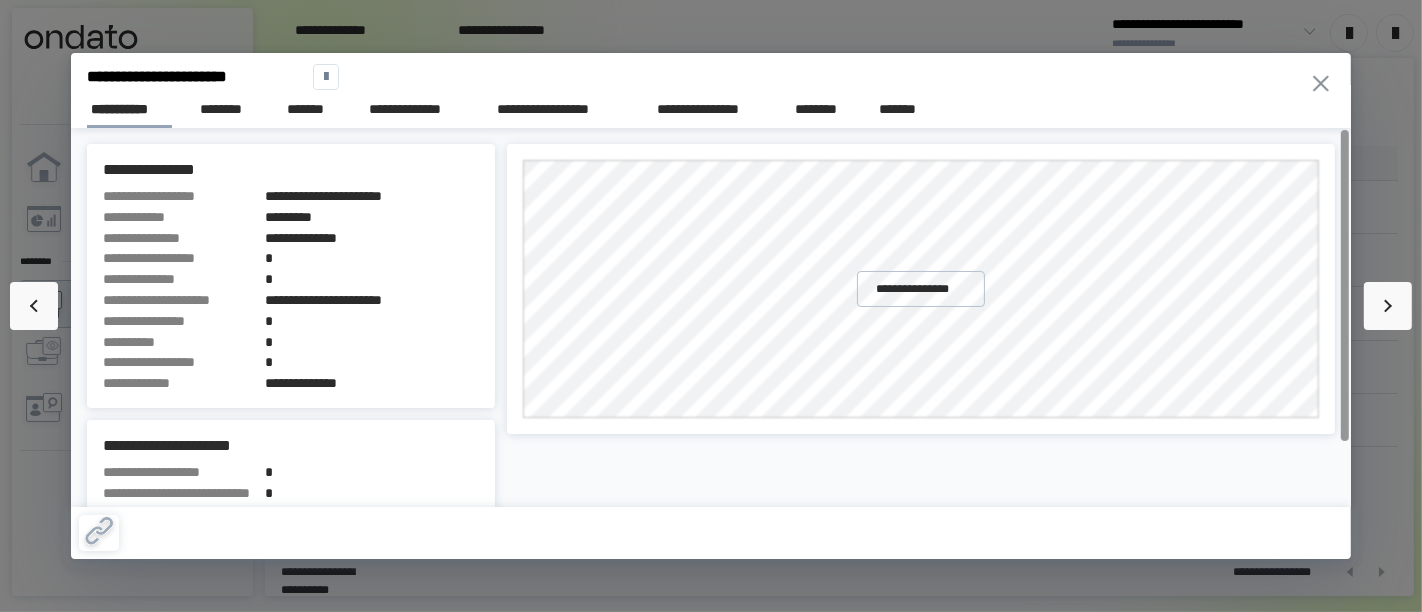 click on "[FIRST] [LAST] [EMAIL] [PHONE] [ADDRESS] [CITY] [STATE] [POSTAL_CODE] [COUNTRY] [CREDIT_CARD] [SSN] [PASSPORT] [DRIVER_LICENSE] [DOB] [CREDIT_CARD] [SSN] [PASSPORT] [DRIVER_LICENSE] [DOB] [CREDIT_CARD] [SSN] [PASSPORT] [DRIVER_LICENSE] [DOB] [CREDIT_CARD] [SSN] [PASSPORT] [DRIVER_LICENSE] [DOB] [CREDIT_CARD] [SSN] [PASSPORT] [DRIVER_LICENSE] [DOB]" at bounding box center (711, 306) 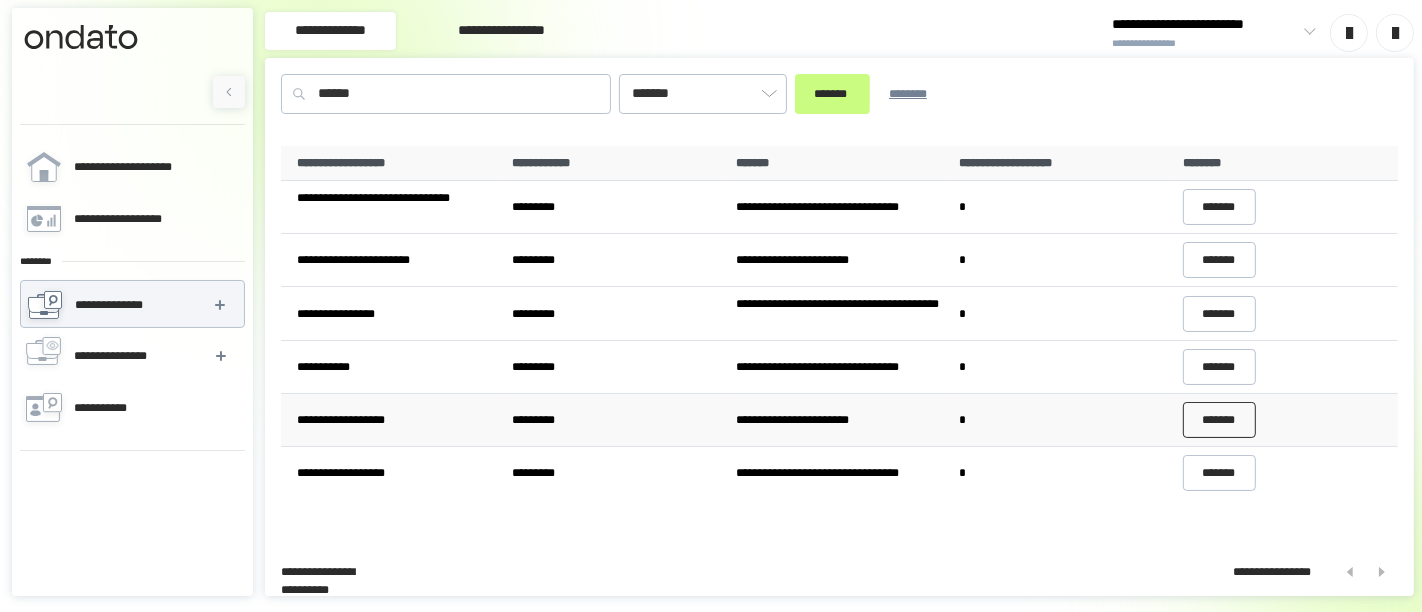 click on "*******" at bounding box center (1220, 420) 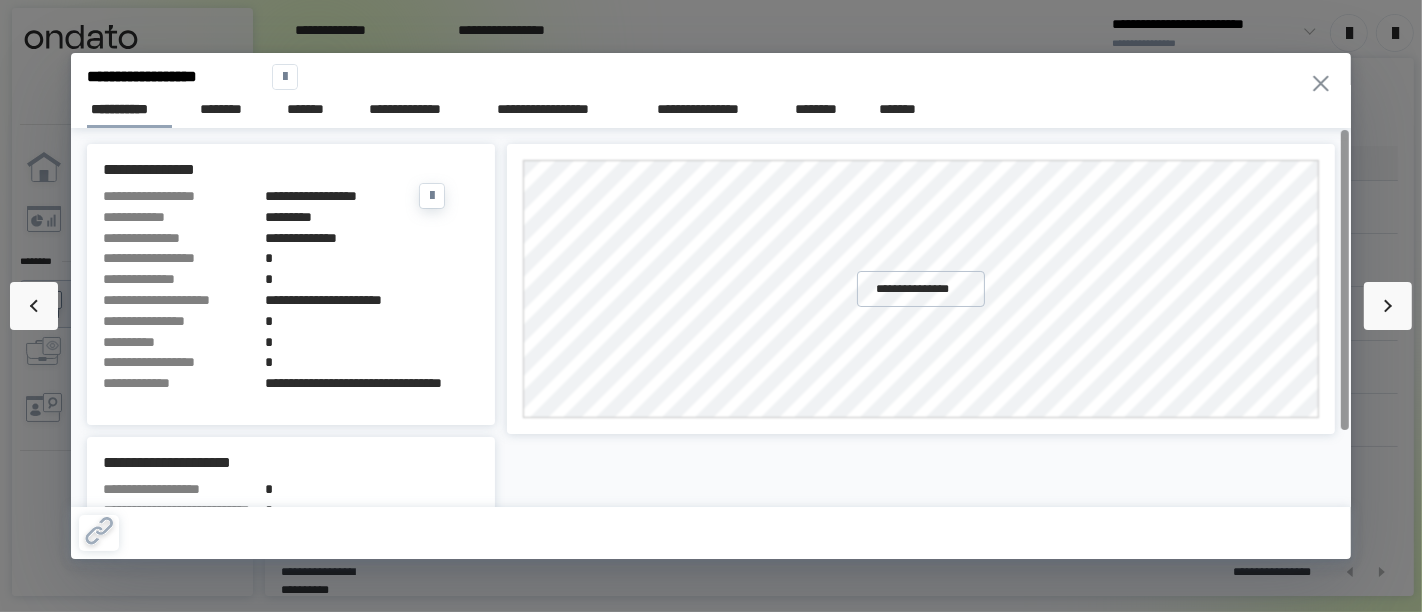 click on "*********" at bounding box center (372, 217) 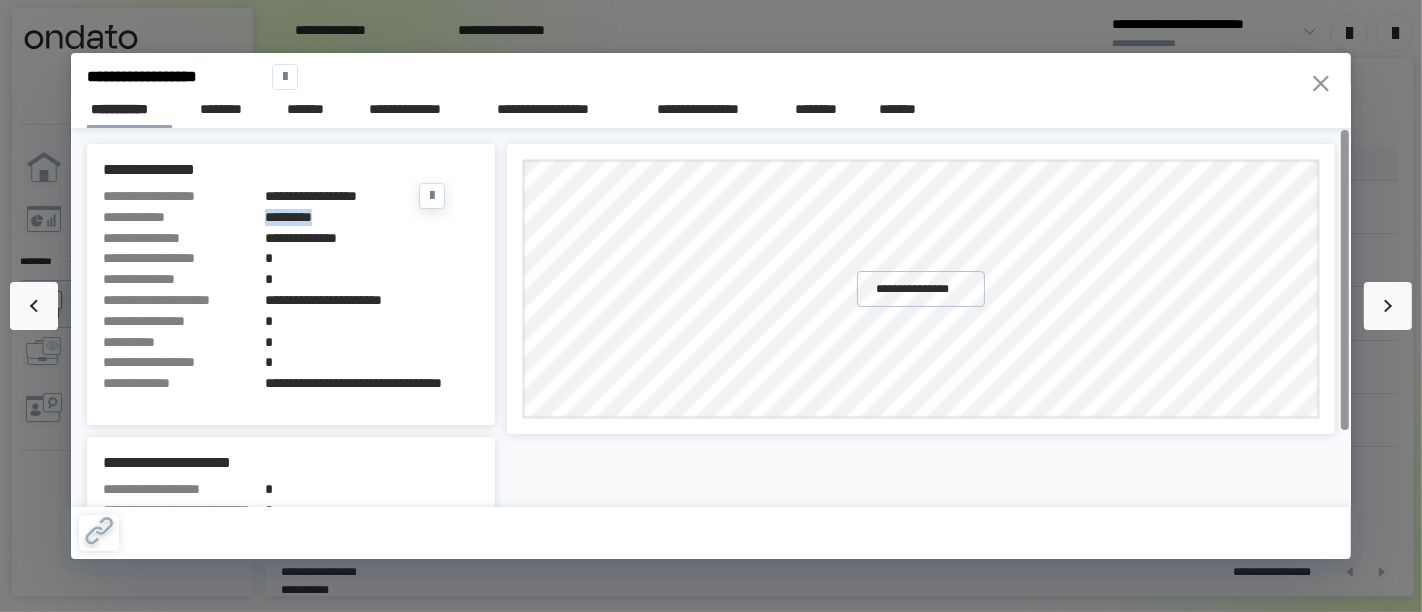 click on "*********" at bounding box center (372, 217) 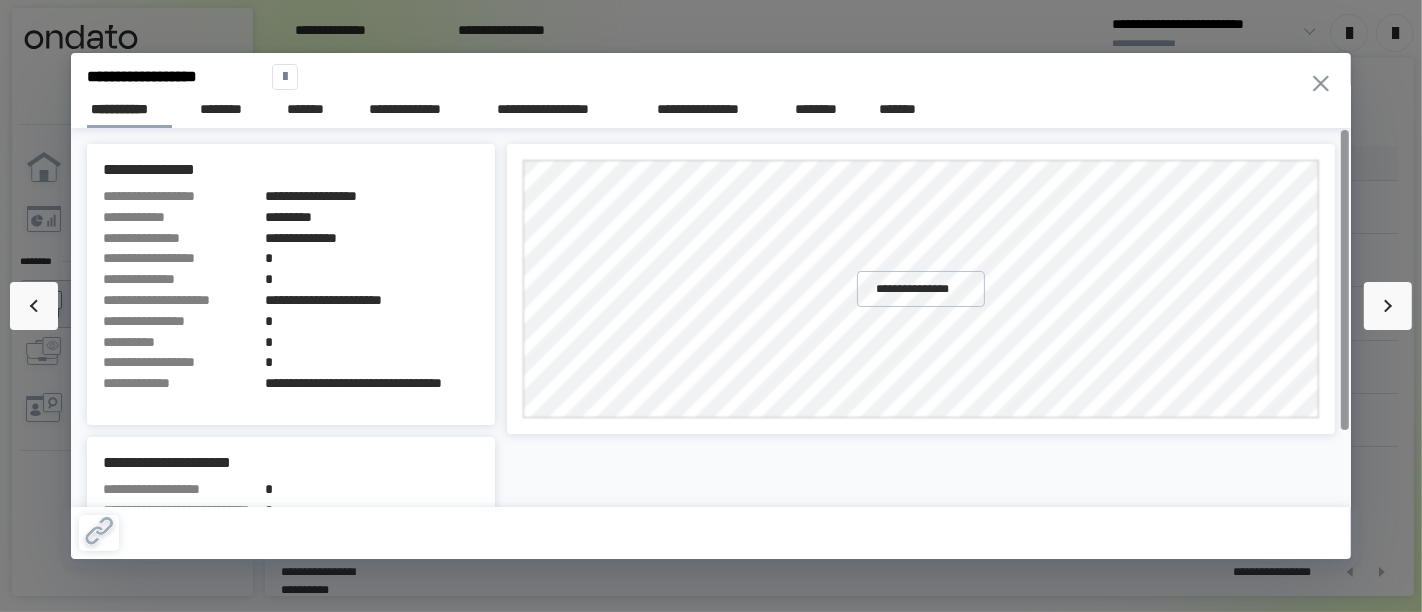 click on "[FIRST] [LAST] [EMAIL] [PHONE] [ADDRESS] [CITY] [STATE] [POSTAL_CODE] [COUNTRY] [CREDIT_CARD] [SSN] [PASSPORT] [DRIVER_LICENSE] [DOB] [CREDIT_CARD] [SSN] [PASSPORT] [DRIVER_LICENSE] [DOB] [CREDIT_CARD] [SSN] [PASSPORT] [DRIVER_LICENSE] [DOB] [CREDIT_CARD] [SSN] [PASSPORT] [DRIVER_LICENSE] [DOB] [CREDIT_CARD] [SSN] [PASSPORT] [DRIVER_LICENSE] [DOB]" at bounding box center (711, 306) 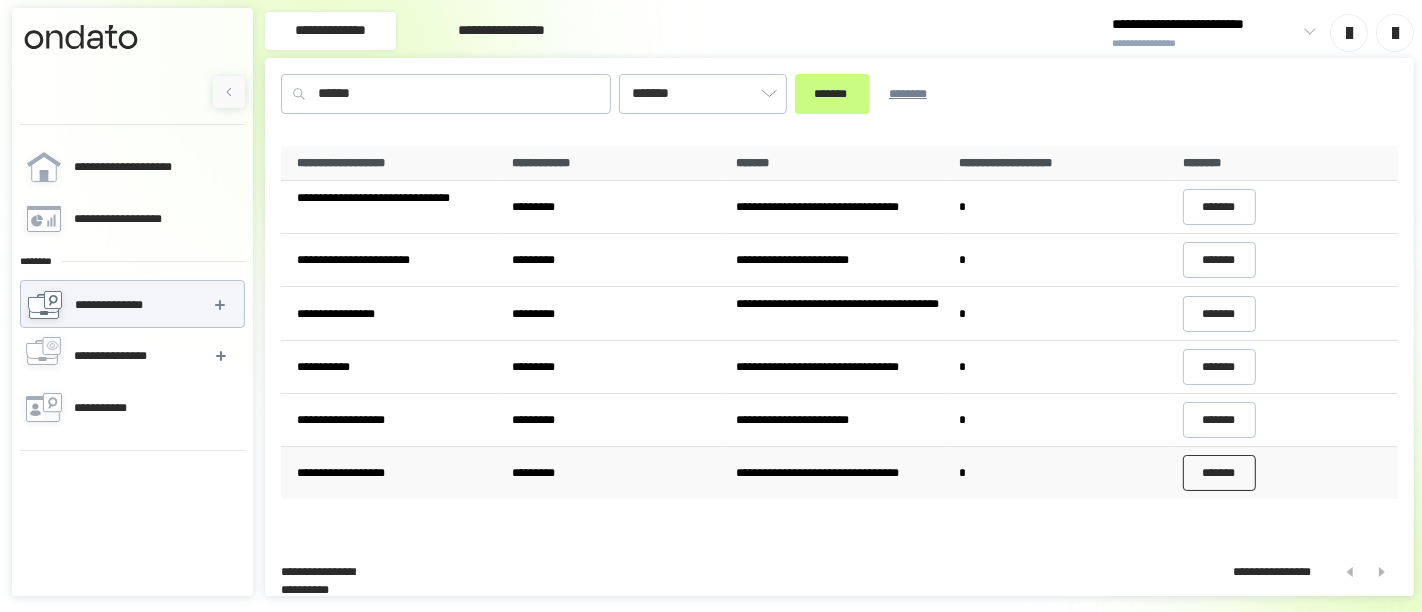 click on "*******" at bounding box center (1220, 473) 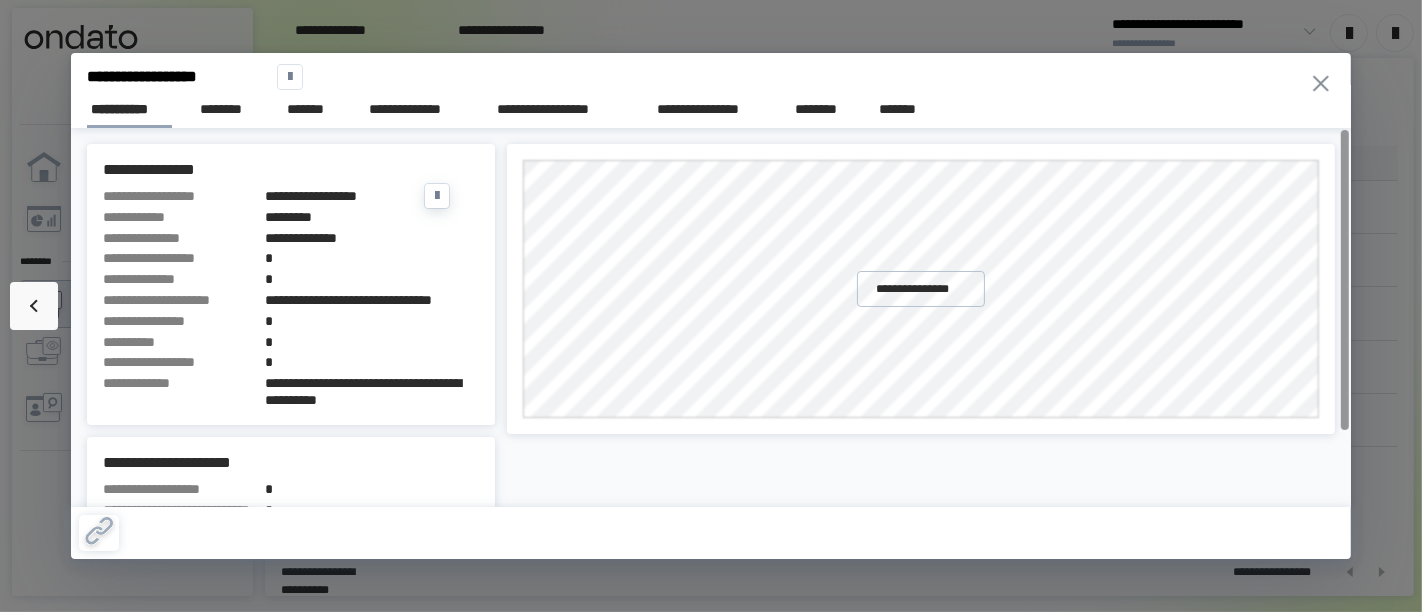 click on "*********" at bounding box center [372, 217] 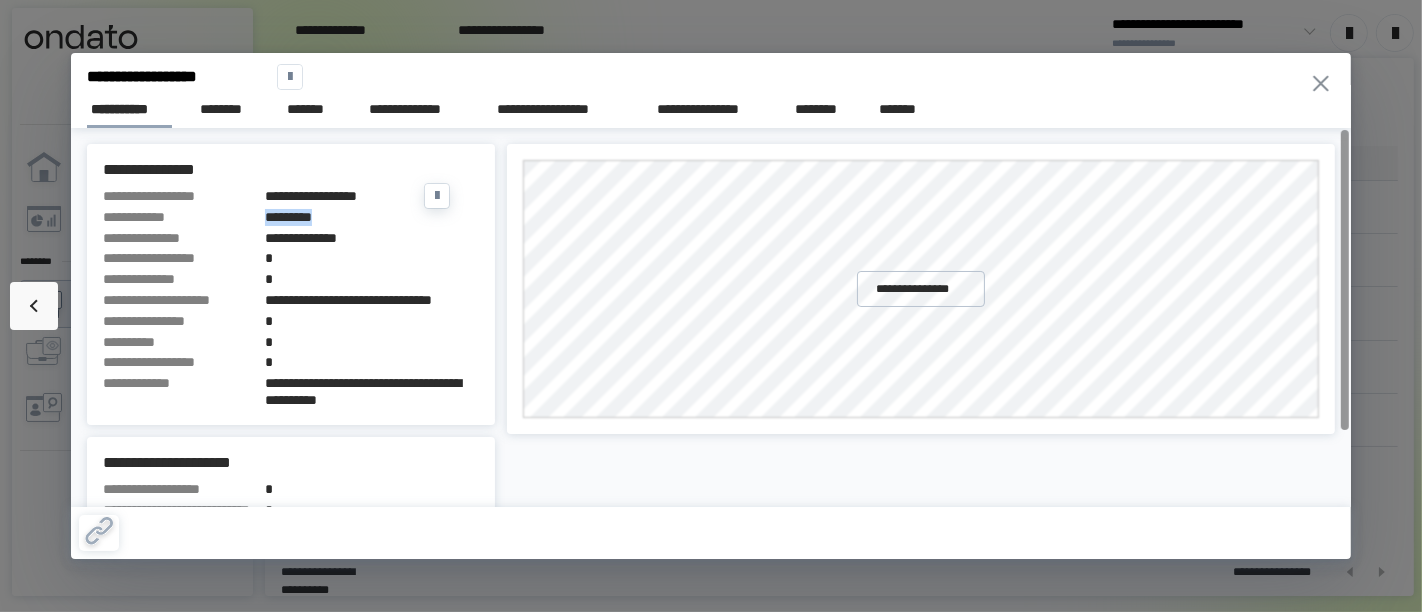 click on "*********" at bounding box center [372, 217] 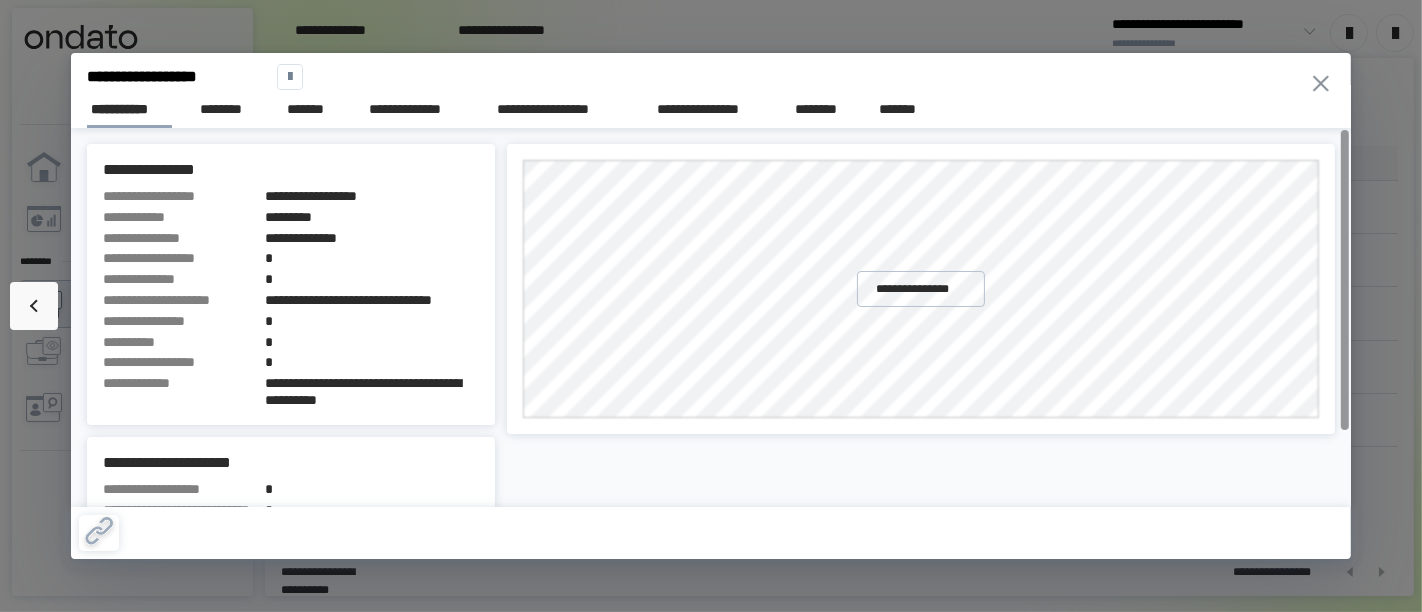 click on "**********" at bounding box center (711, 306) 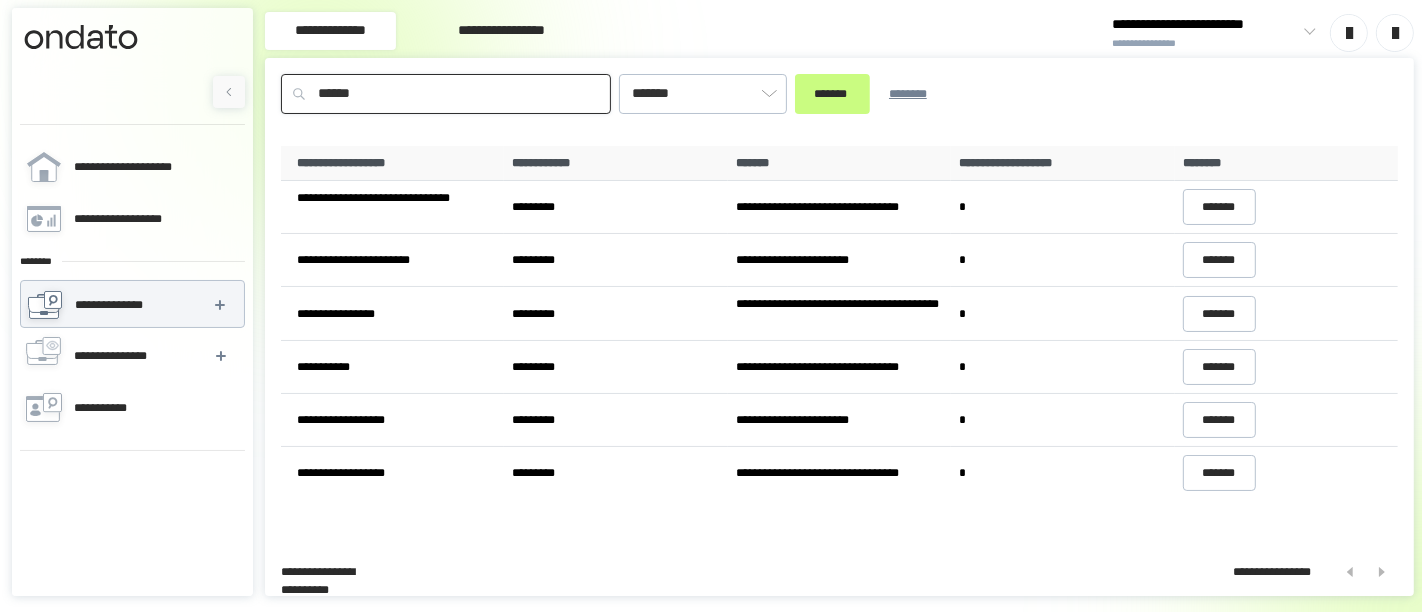 click on "******" at bounding box center (446, 94) 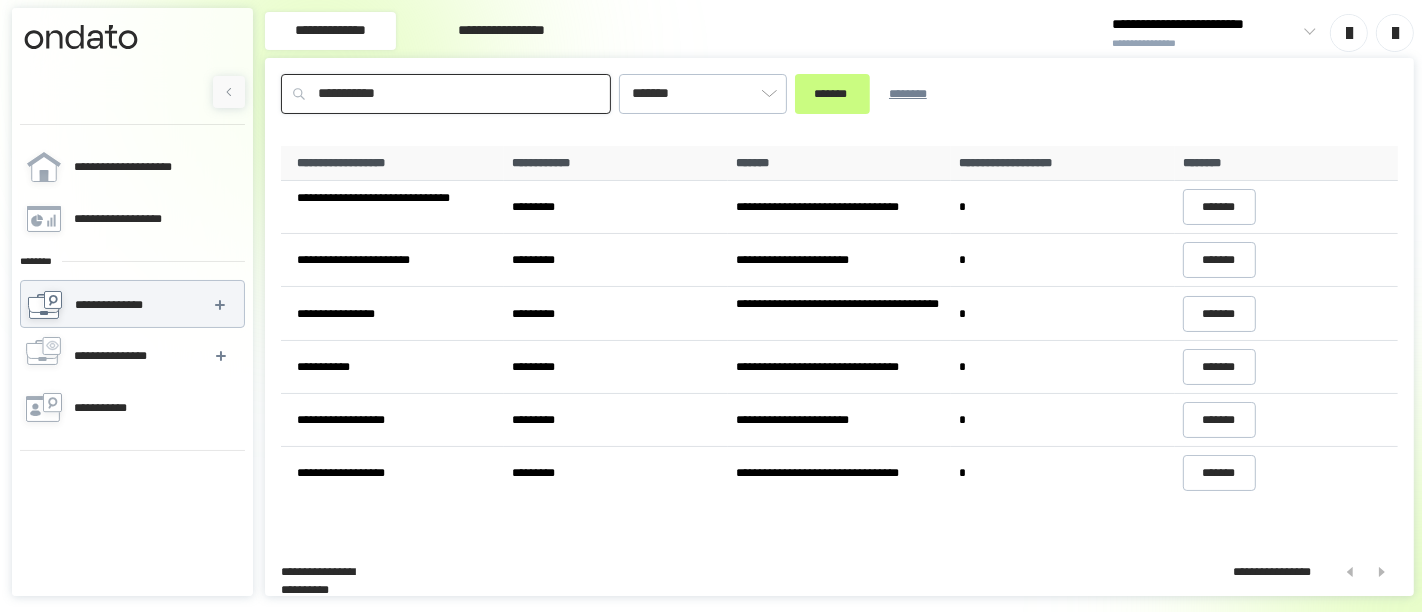 click on "*******" at bounding box center [832, 94] 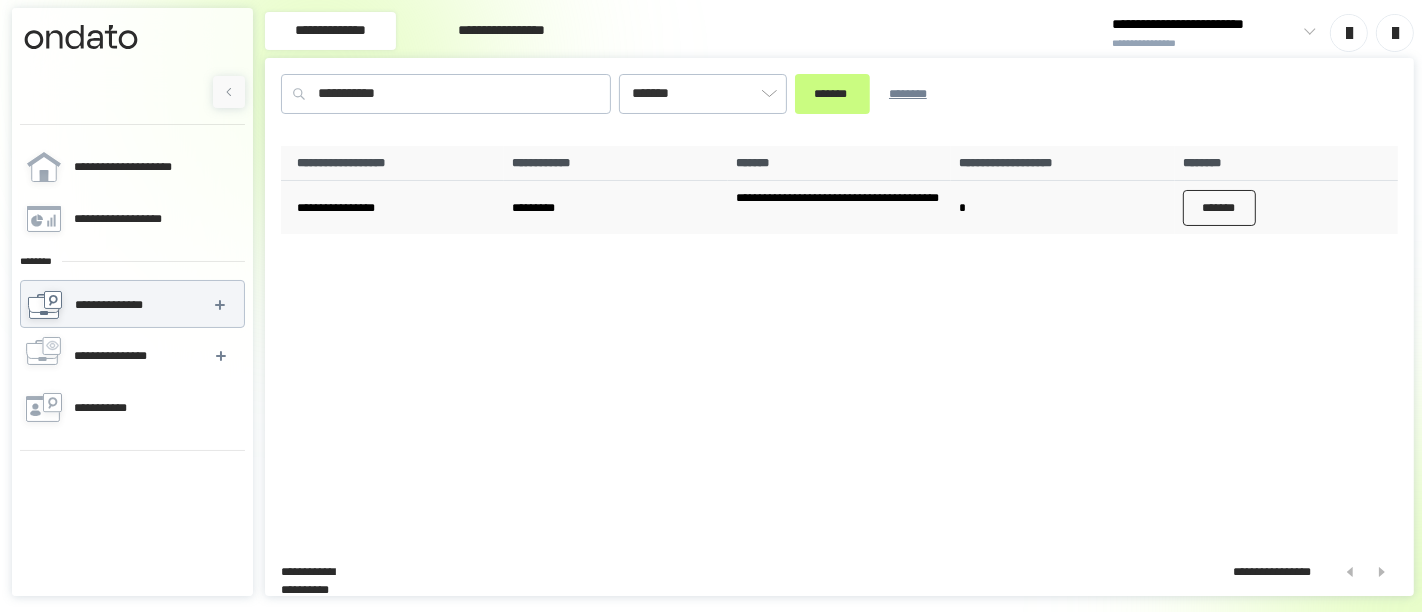 click on "*******" at bounding box center (1220, 208) 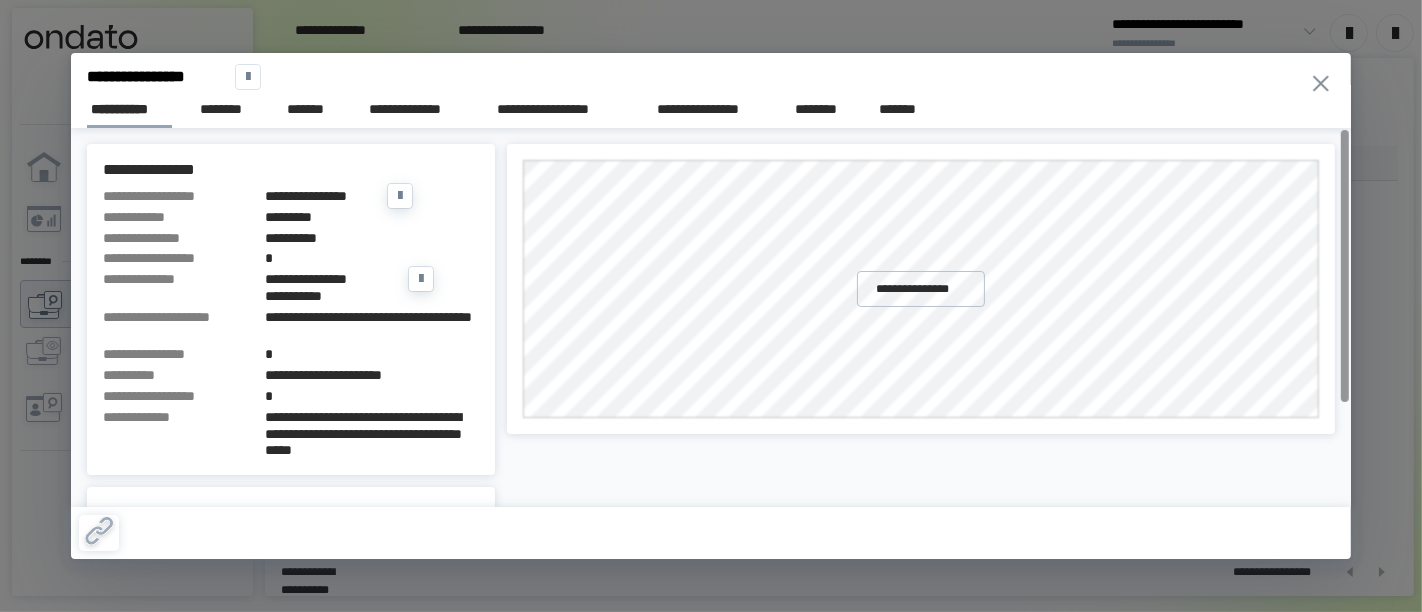 click on "*********" at bounding box center [372, 217] 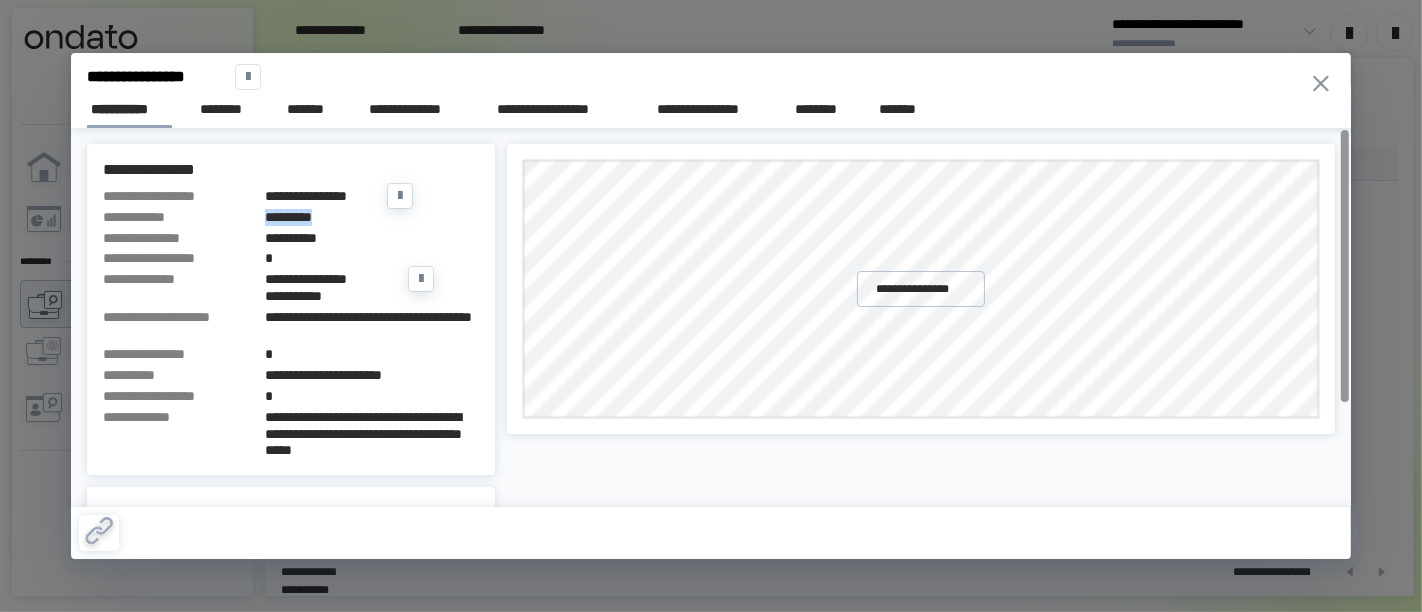 click on "*********" at bounding box center [372, 217] 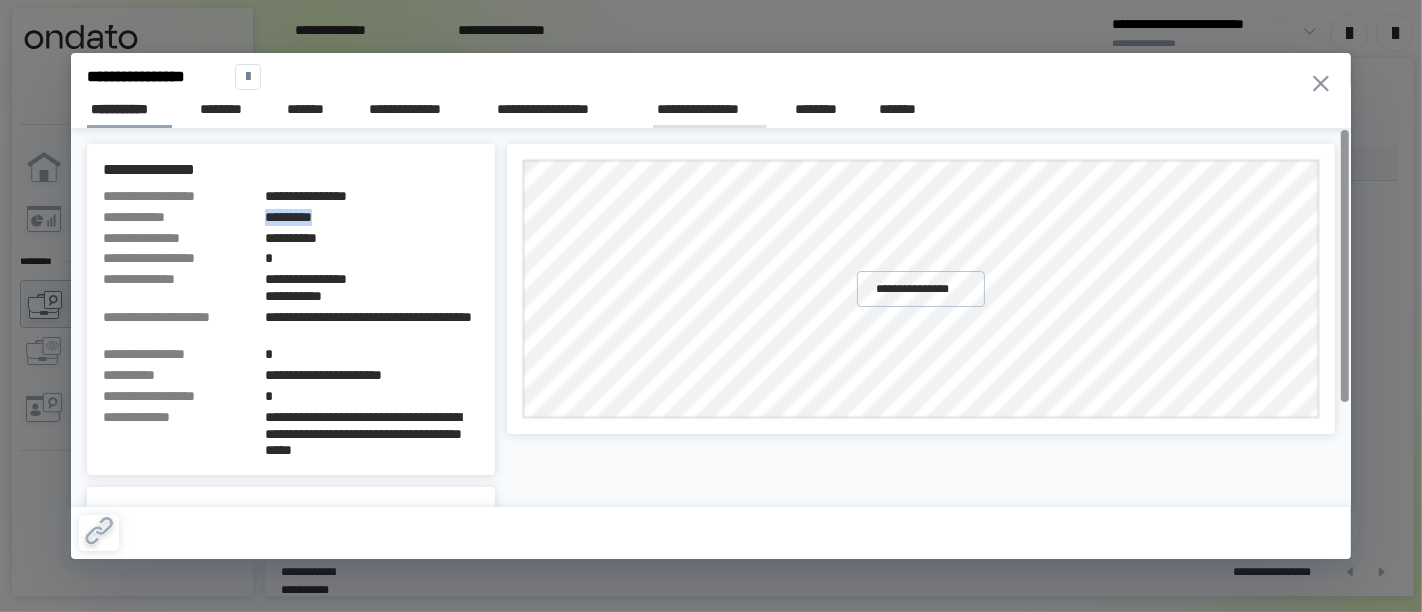 click on "**********" at bounding box center (710, 109) 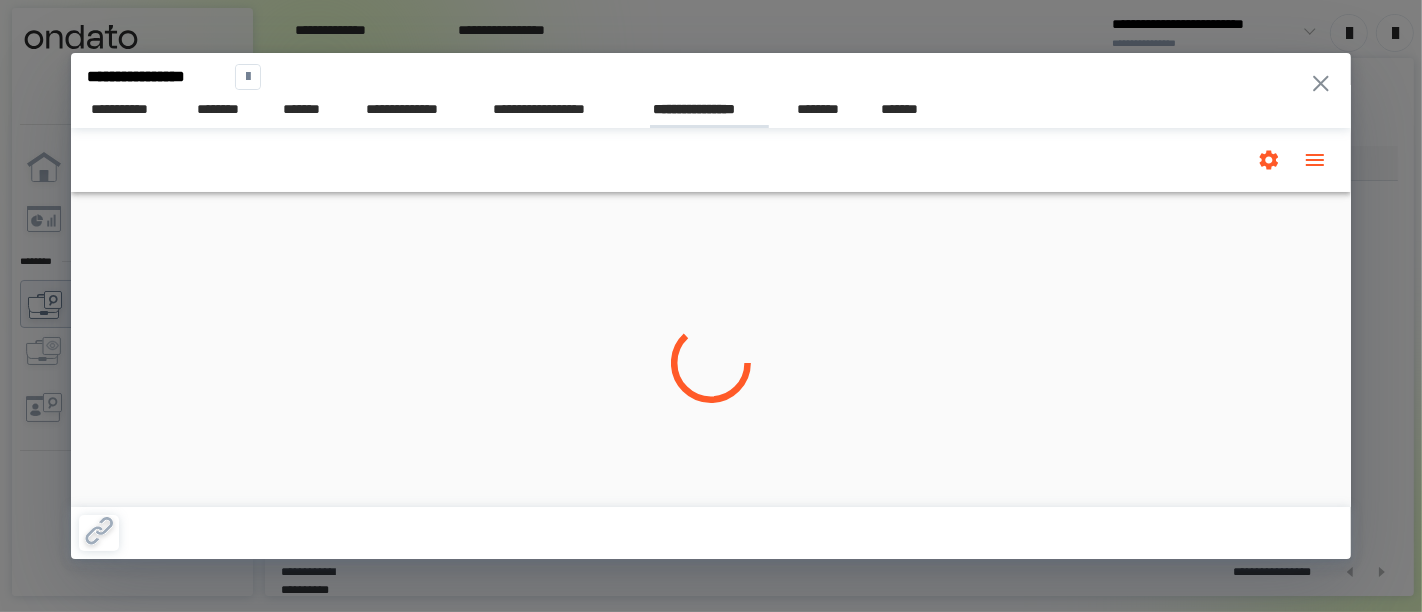 scroll, scrollTop: 0, scrollLeft: 0, axis: both 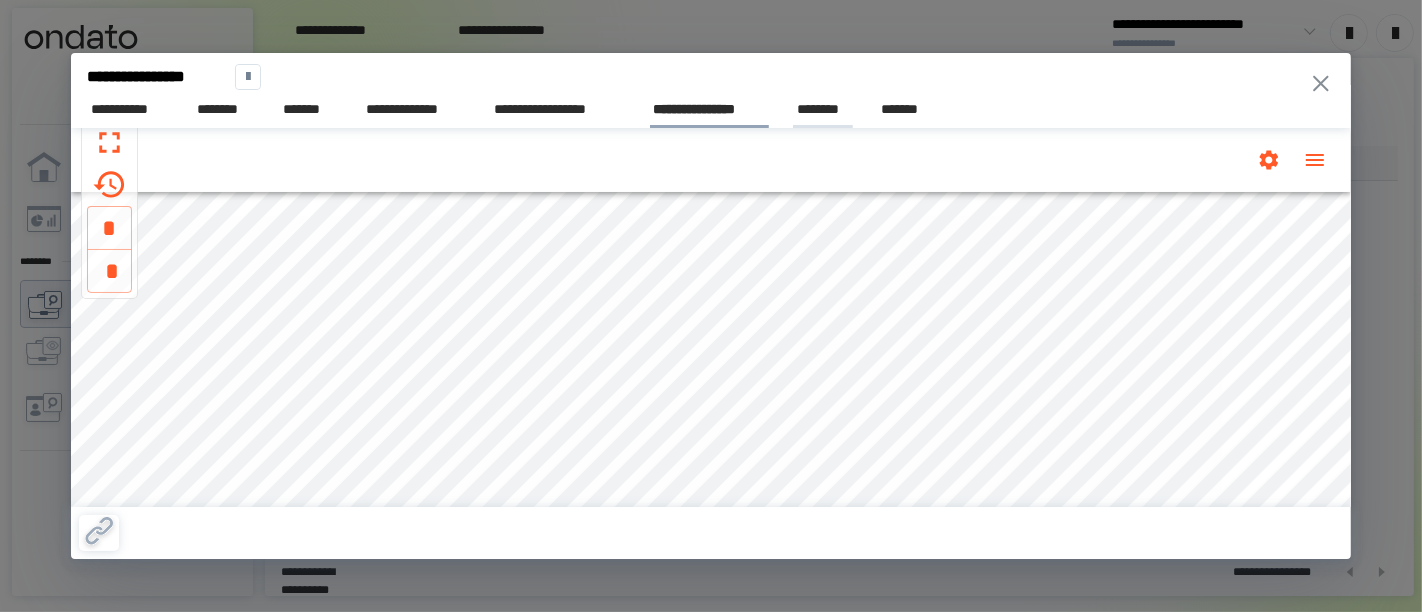 click on "********" at bounding box center (823, 109) 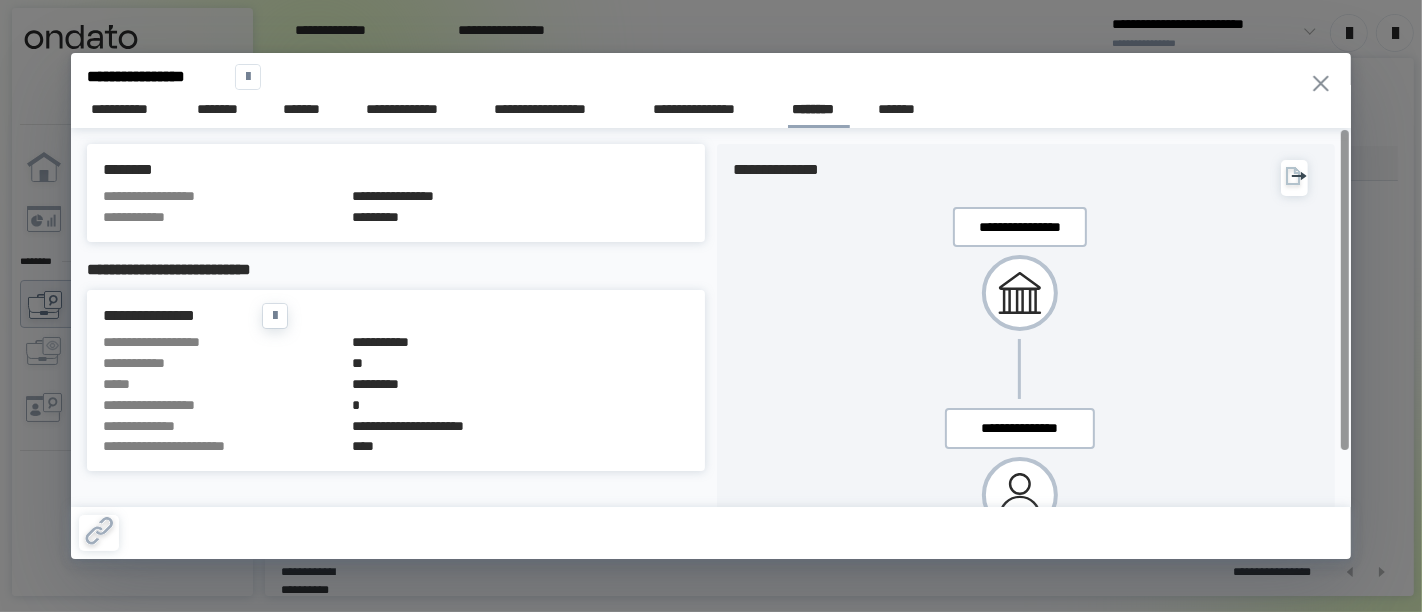 scroll, scrollTop: 0, scrollLeft: 0, axis: both 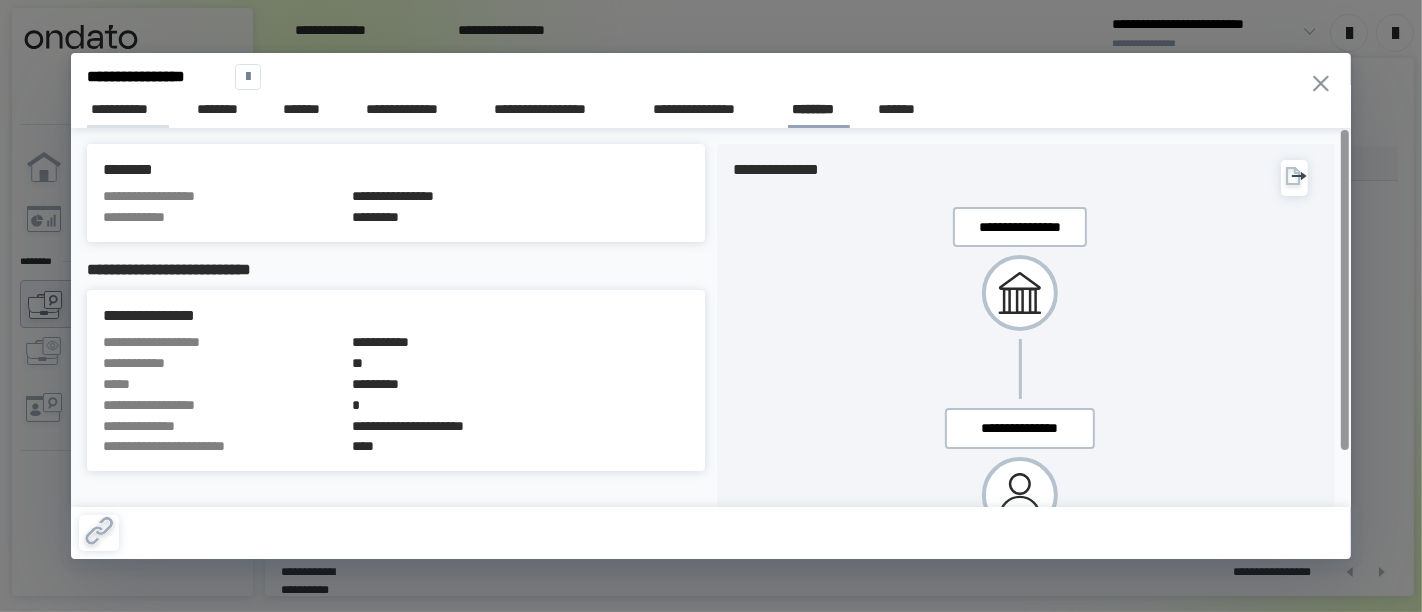 click on "**********" at bounding box center (127, 109) 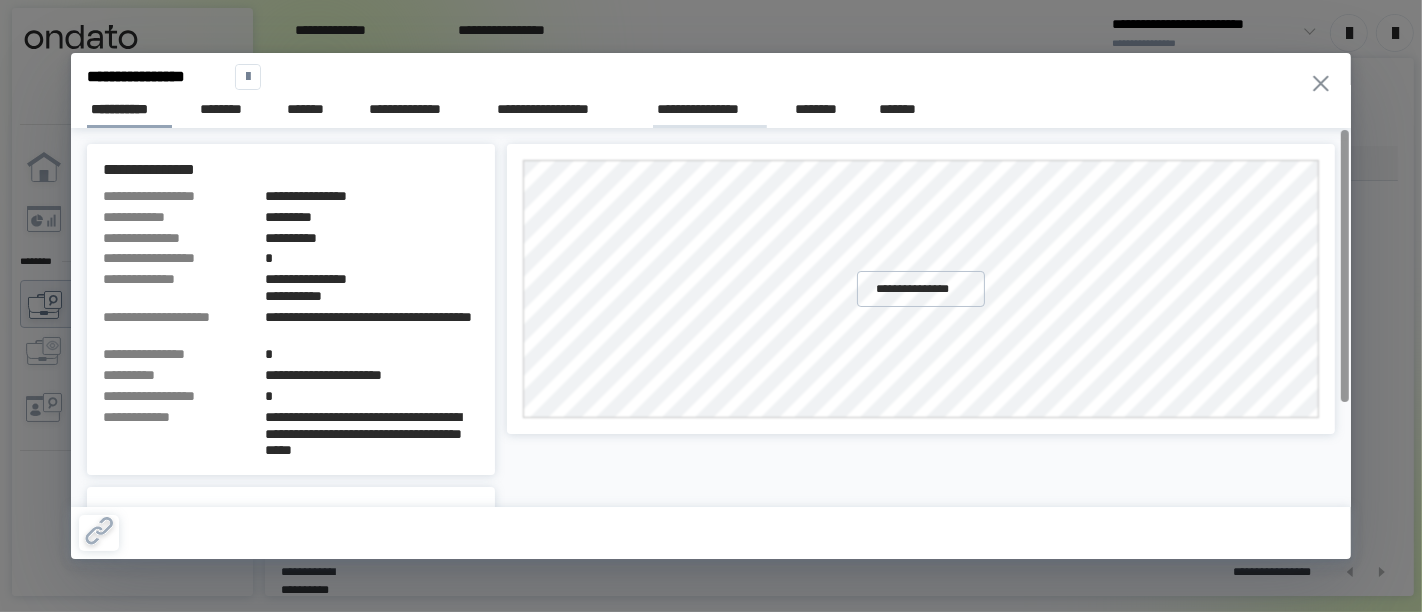 click on "**********" at bounding box center (710, 109) 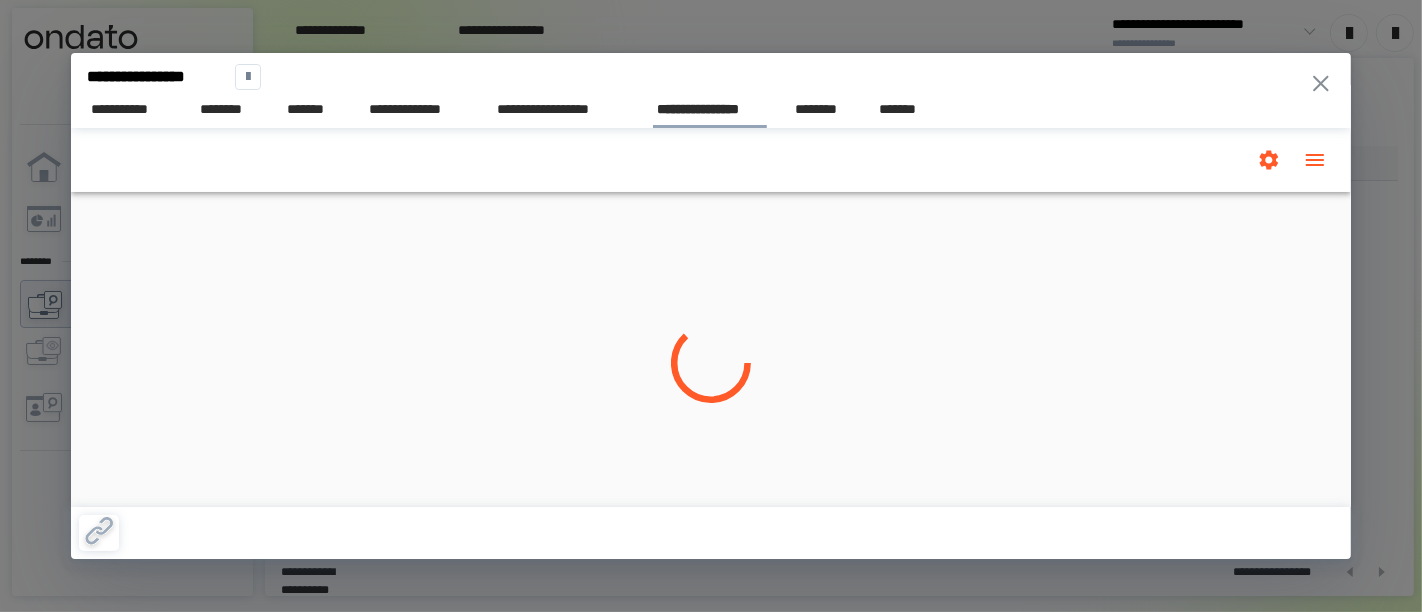 scroll, scrollTop: 0, scrollLeft: 0, axis: both 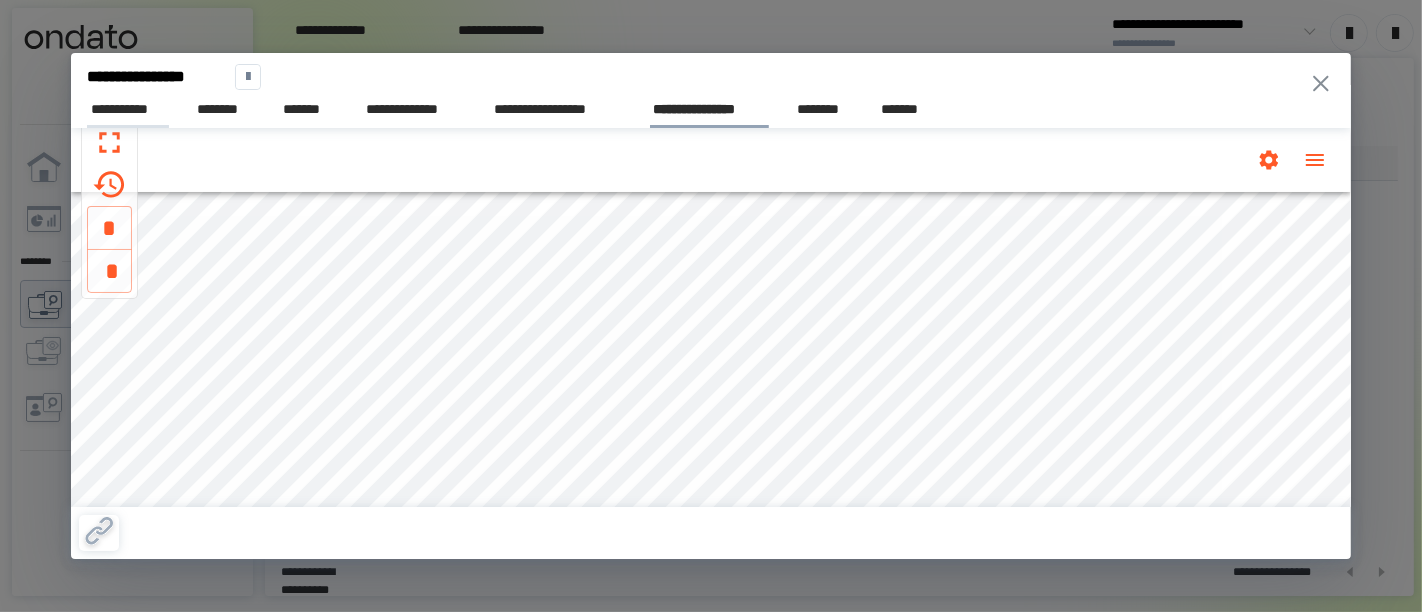 click on "**********" at bounding box center [127, 109] 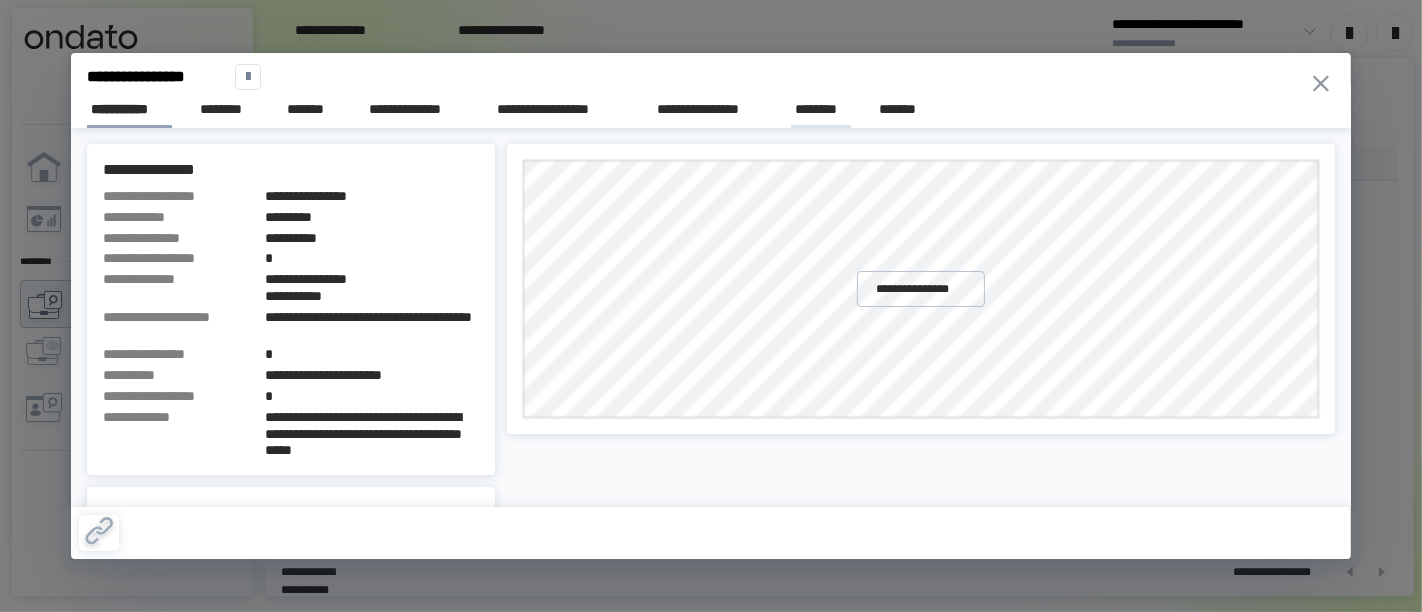 click on "********" at bounding box center (821, 109) 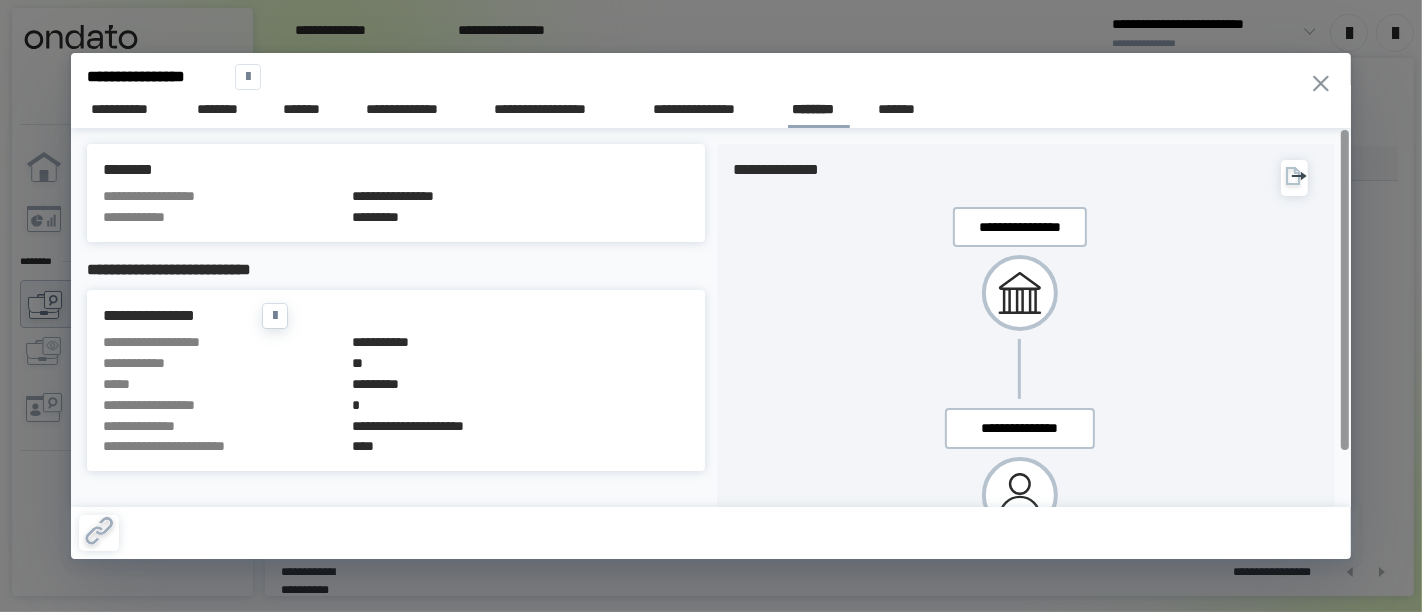 click on "**********" at bounding box center [520, 342] 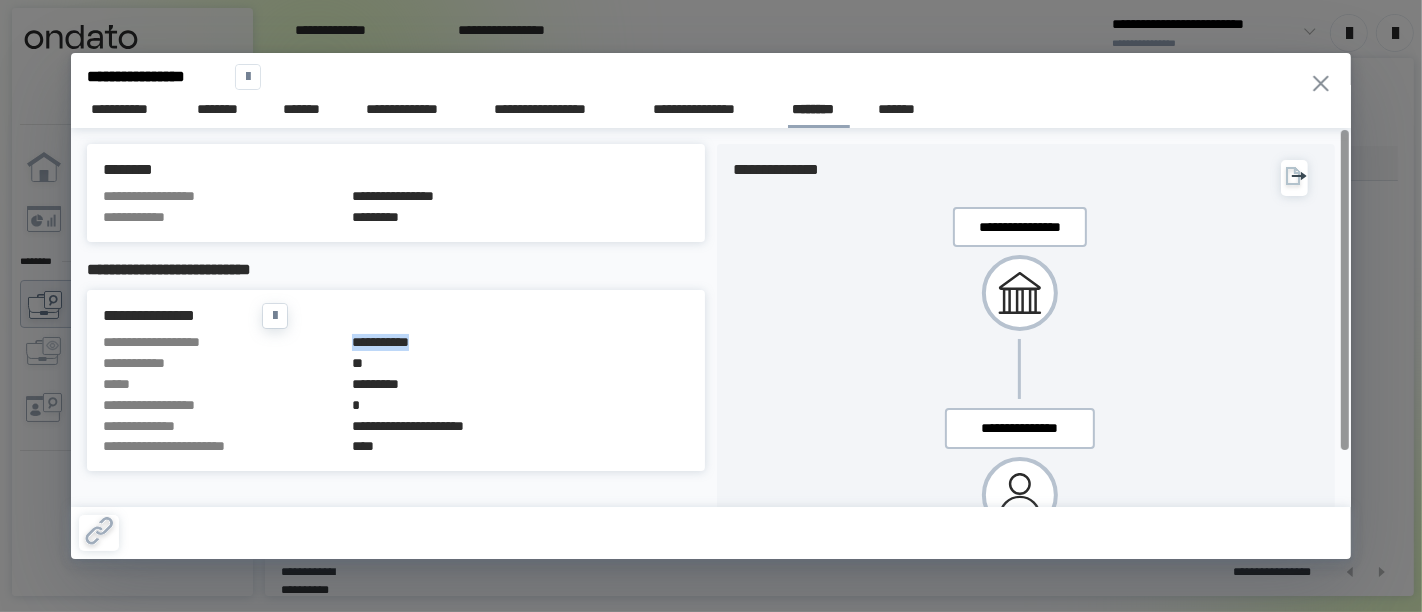 click on "**********" at bounding box center (520, 342) 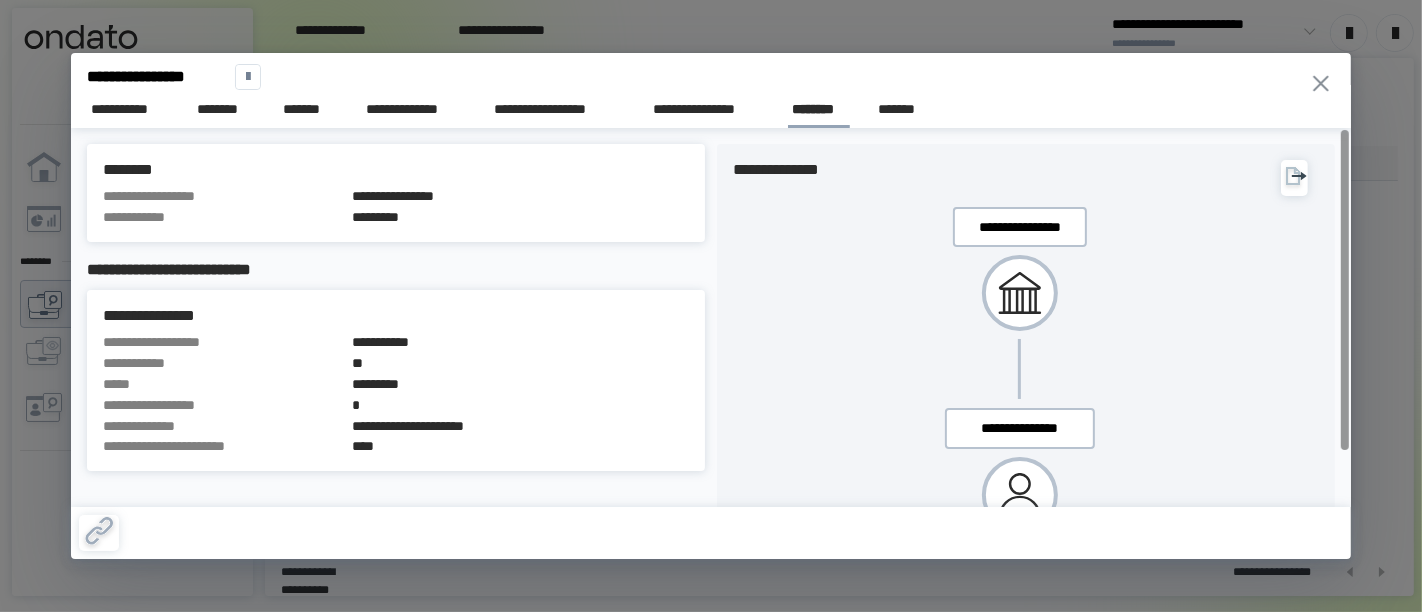 click on "[FIRST] [LAST] [EMAIL] [PHONE] [ADDRESS] [CITY] [STATE] [POSTAL_CODE] [COUNTRY] [PHONE] [CREDIT_CARD] [SSN] [PASSPORT] [DRIVER_LICENSE] [DOB] [CREDIT_CARD] [SSN] [PASSPORT] [DRIVER_LICENSE] [DOB] [CREDIT_CARD] [SSN] [PASSPORT] [DRIVER_LICENSE] [DOB] [CREDIT_CARD] [SSN] [PASSPORT] [DRIVER_LICENSE] [DOB] [CREDIT_CARD] [SSN] [PASSPORT] [DRIVER_LICENSE] [DOB] [CREDIT_CARD] [SSN] [PASSPORT] [DRIVER_LICENSE] [DOB]" at bounding box center (711, 306) 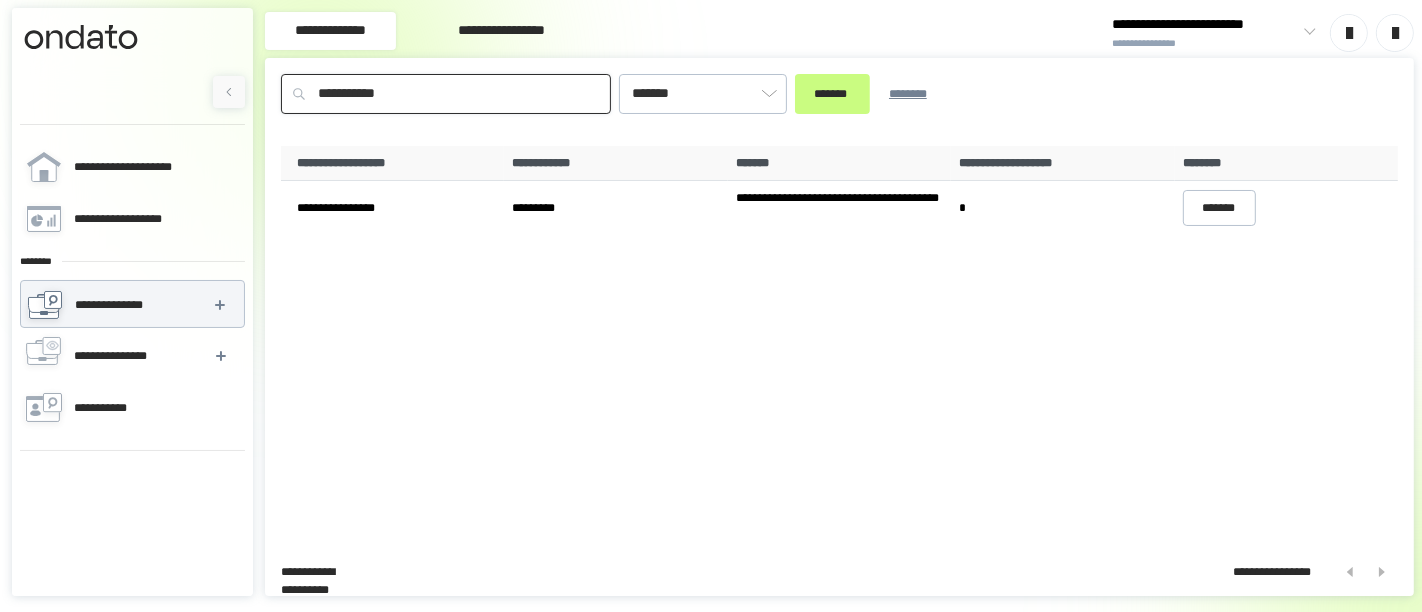 click on "**********" at bounding box center (446, 94) 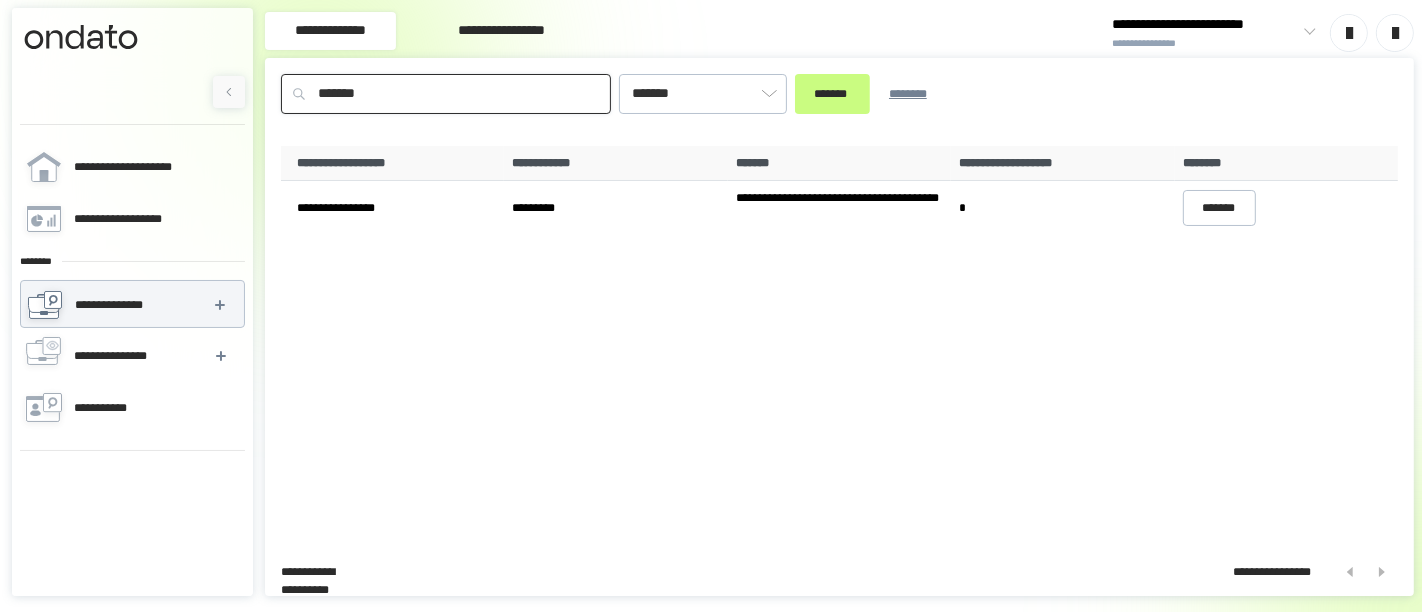click on "*******" at bounding box center (832, 94) 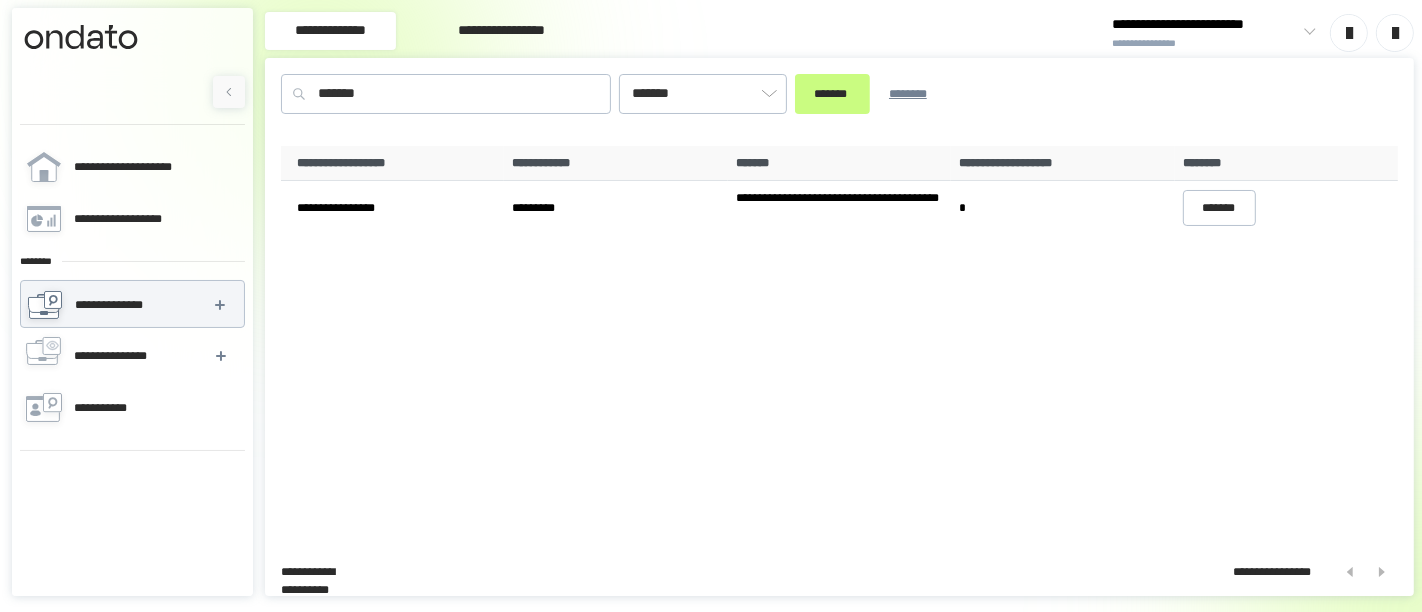 type on "******" 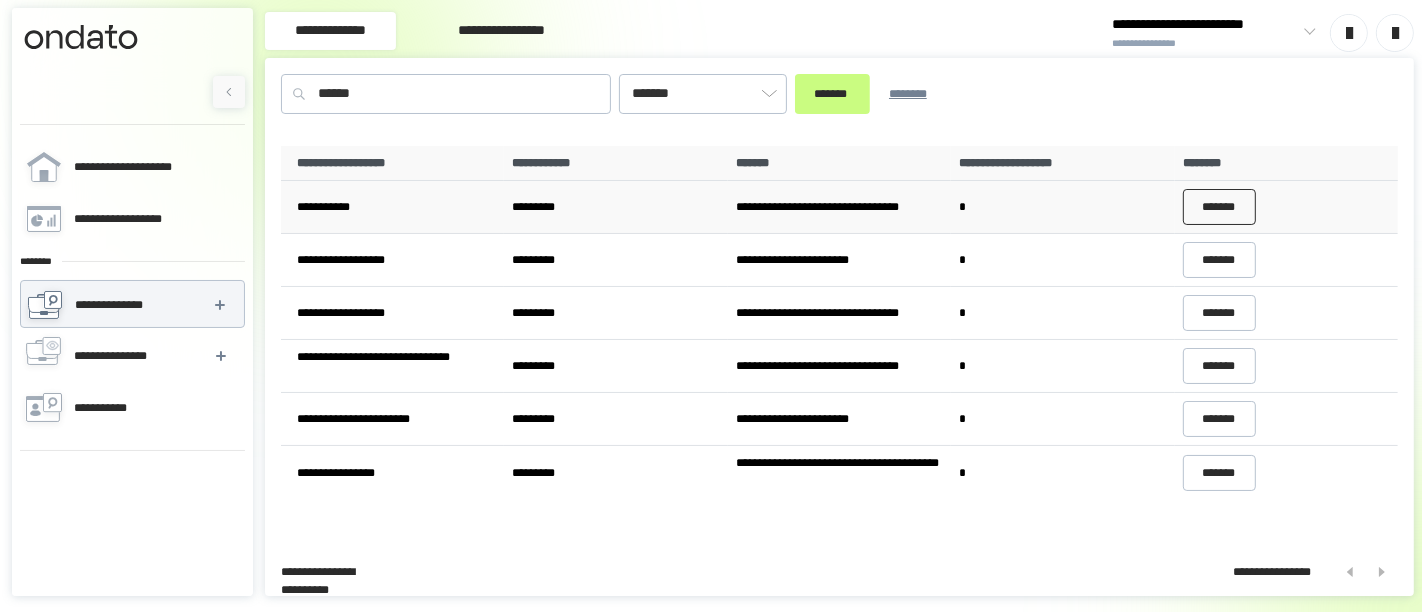 click on "*******" at bounding box center (1220, 207) 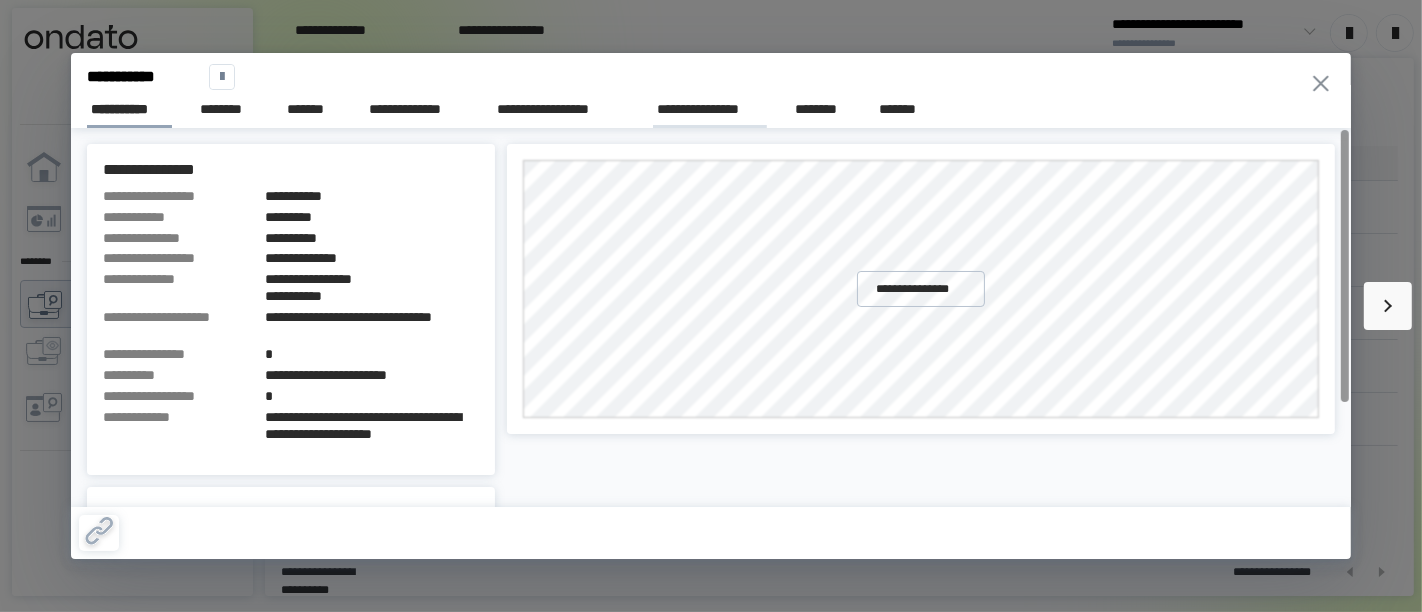 click on "**********" at bounding box center [710, 109] 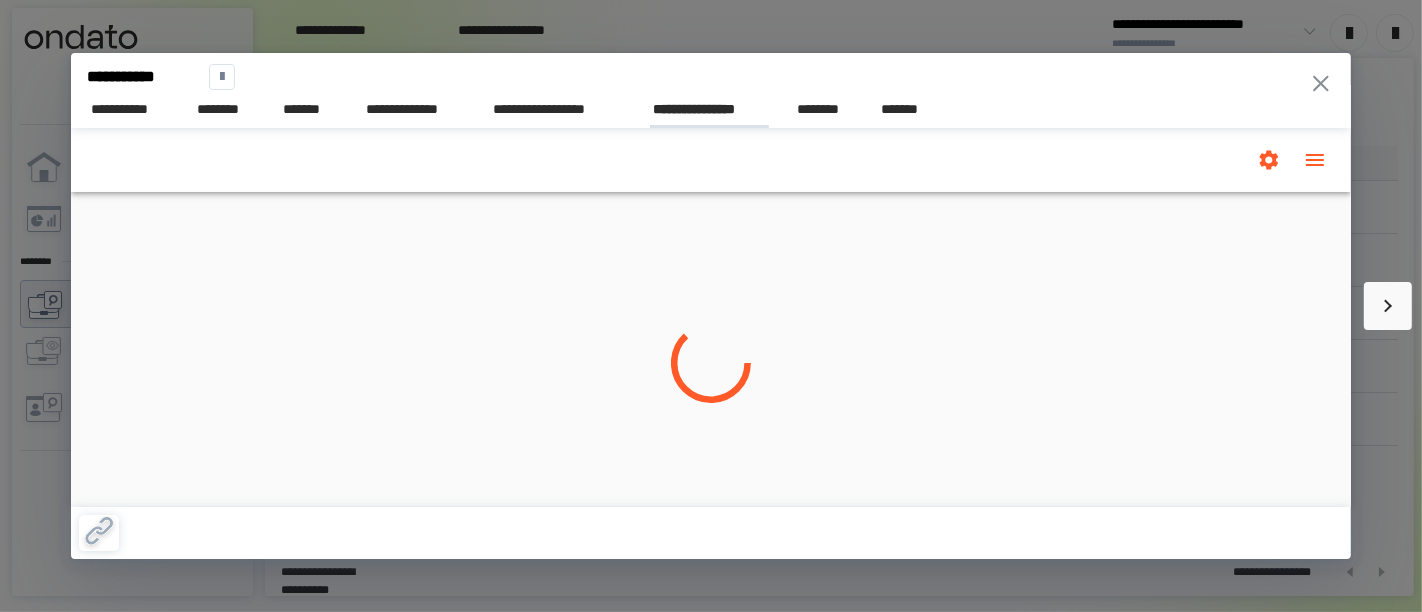 scroll, scrollTop: 0, scrollLeft: 0, axis: both 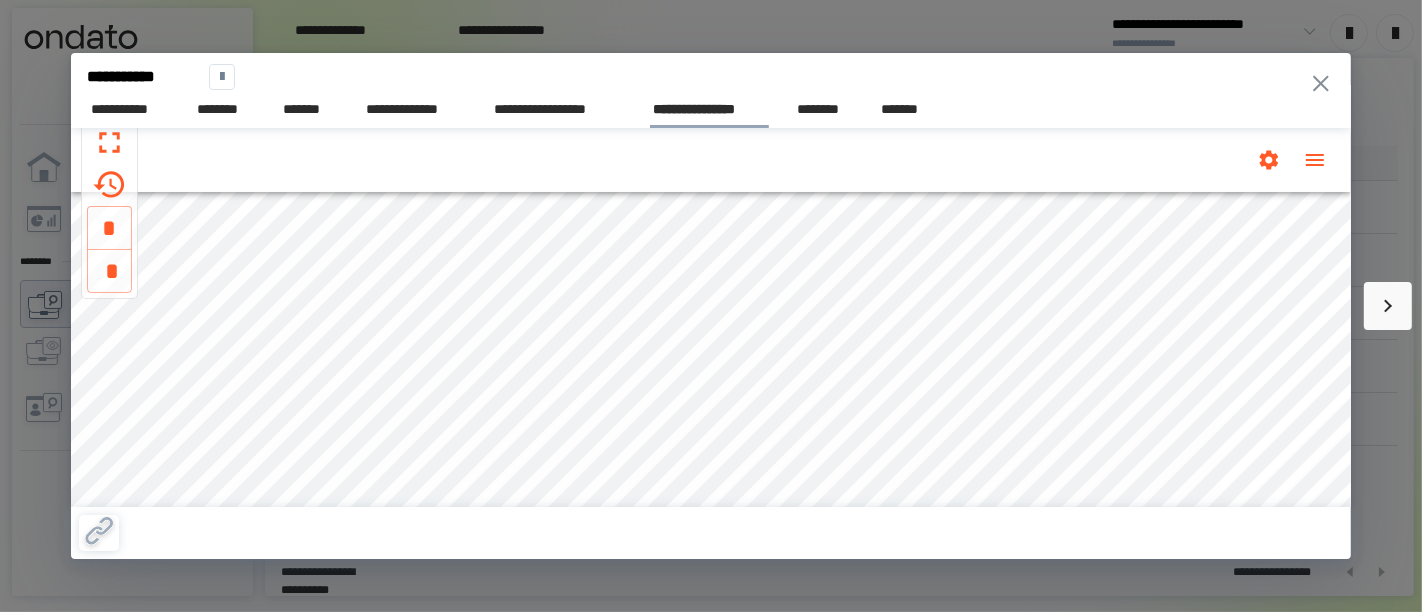 click on "**********" at bounding box center [711, 106] 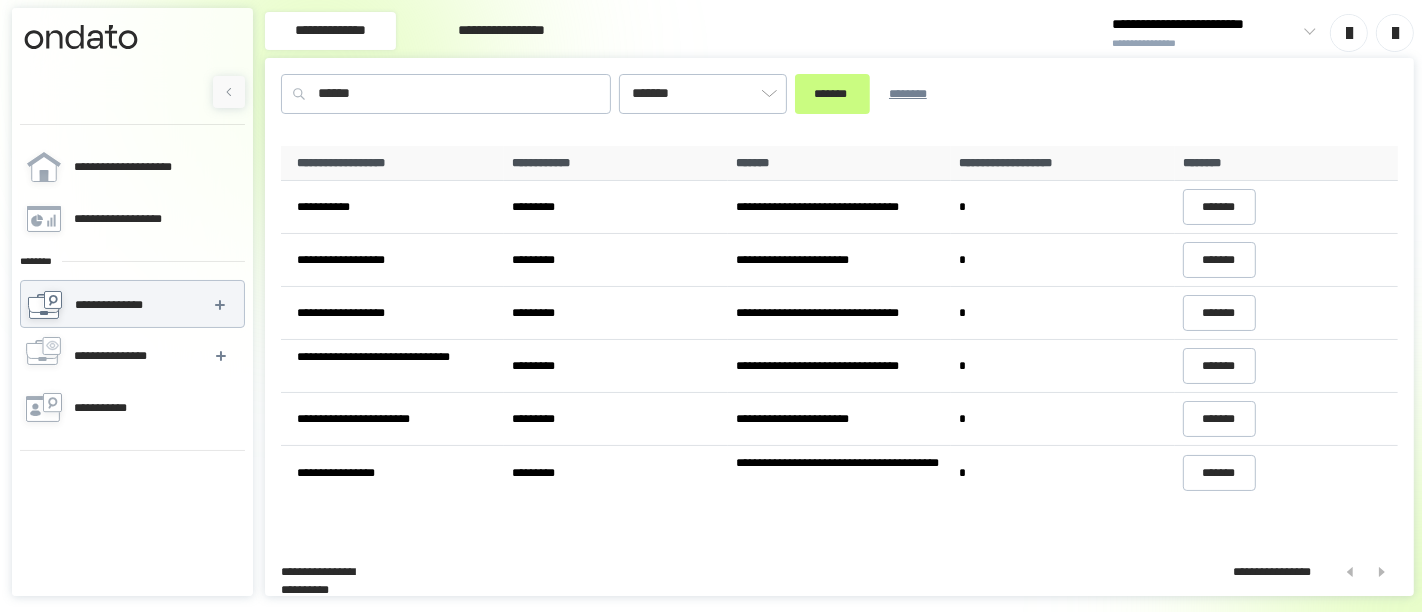 click on "[FIRST] [LAST] [EMAIL] [PHONE] [ADDRESS] [CITY] [STATE] [POSTAL_CODE] [COUNTRY] [CREDIT_CARD] [SSN] [PASSPORT] [DRIVER_LICENSE] [DOB]
[POSTAL_CODE] [COUNTRY]" at bounding box center [839, 327] 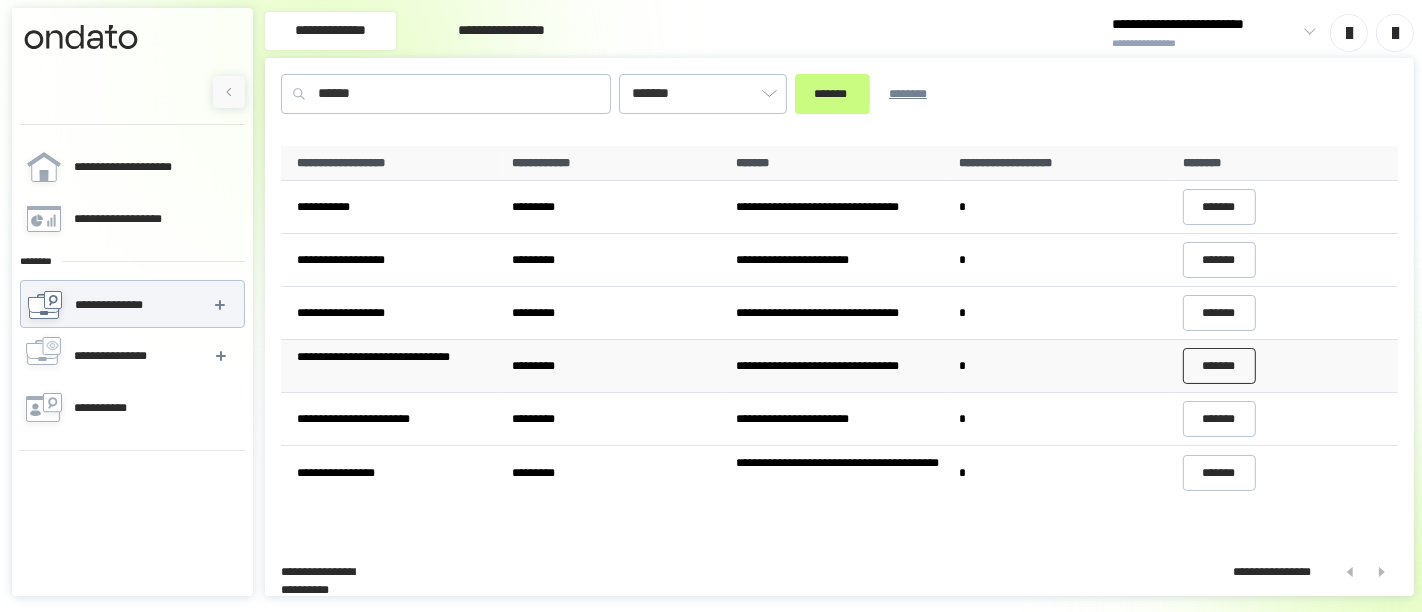 click on "*******" at bounding box center [1220, 366] 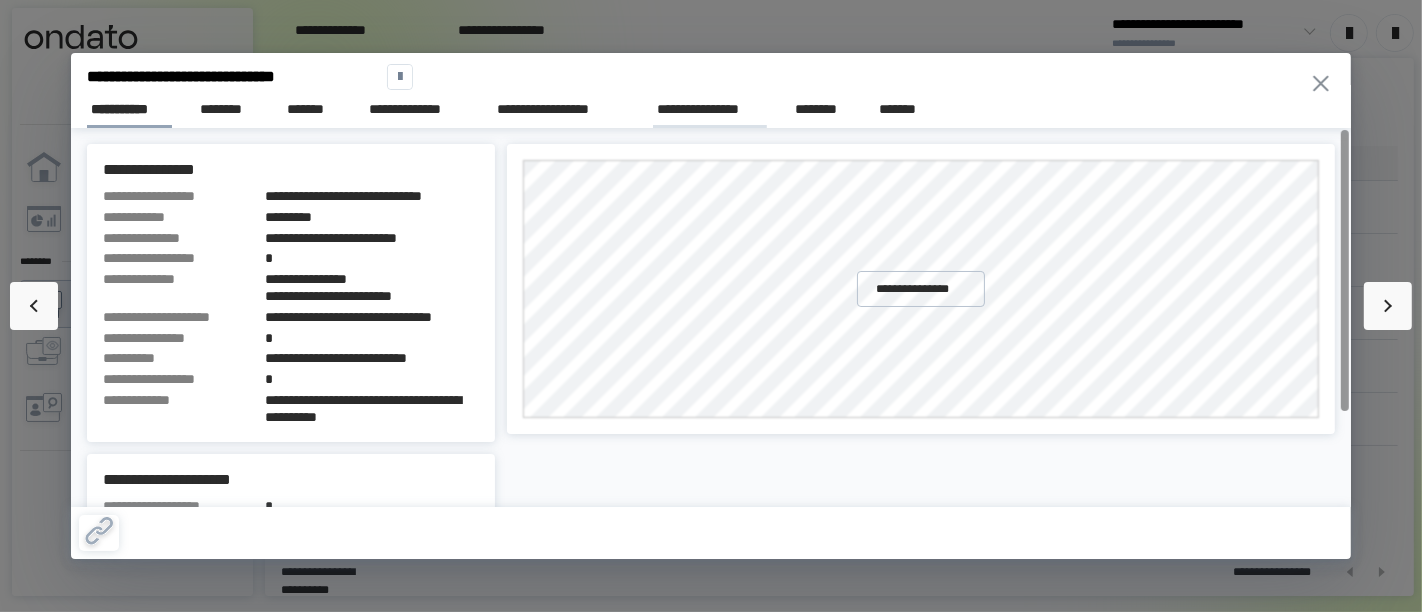 drag, startPoint x: 666, startPoint y: 106, endPoint x: 649, endPoint y: 114, distance: 18.788294 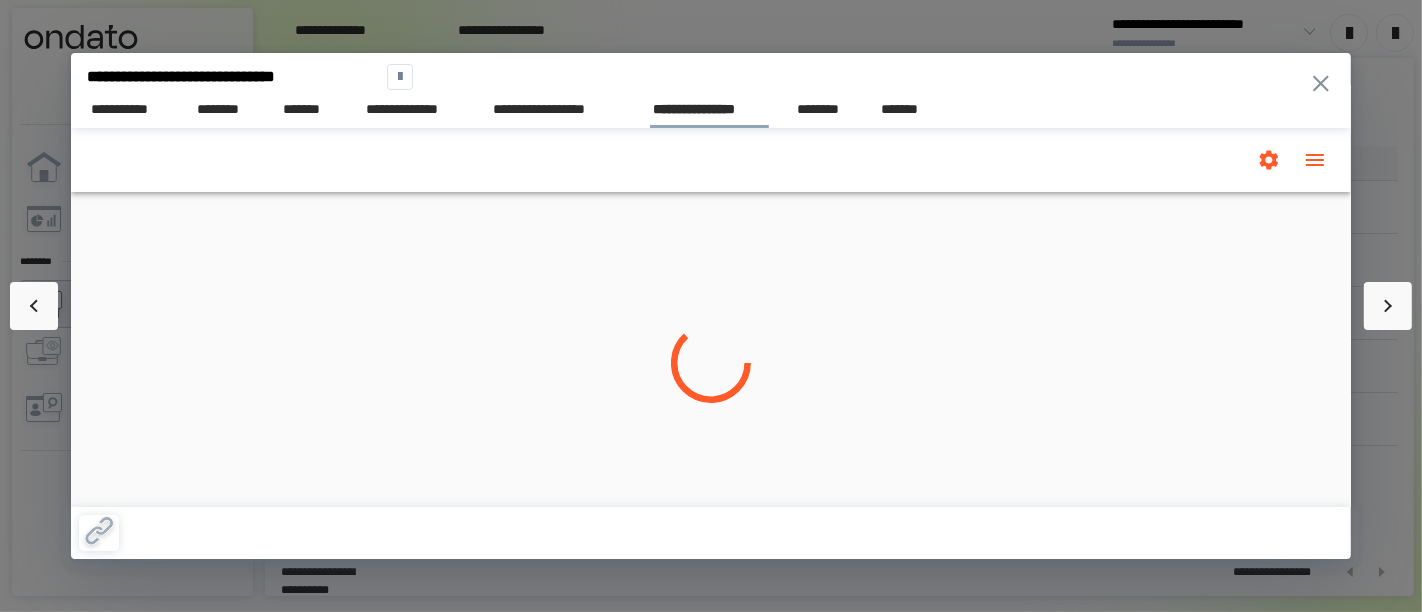 scroll, scrollTop: 0, scrollLeft: 0, axis: both 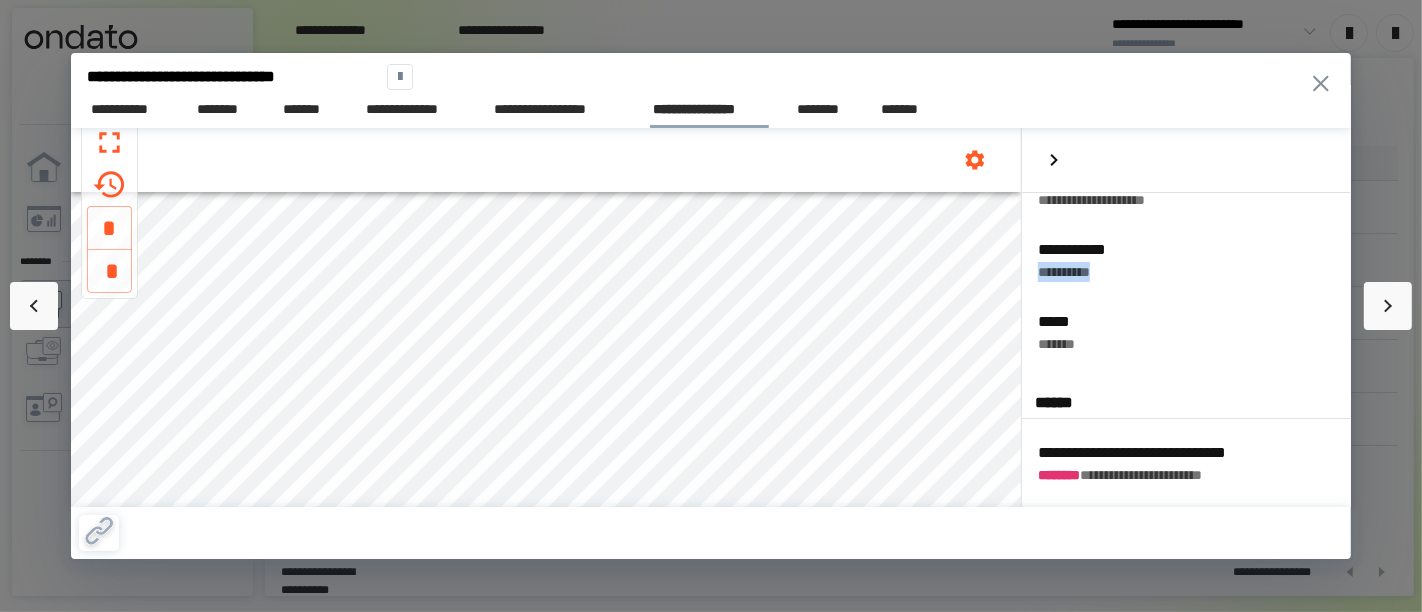 drag, startPoint x: 1133, startPoint y: 269, endPoint x: 1039, endPoint y: 270, distance: 94.00532 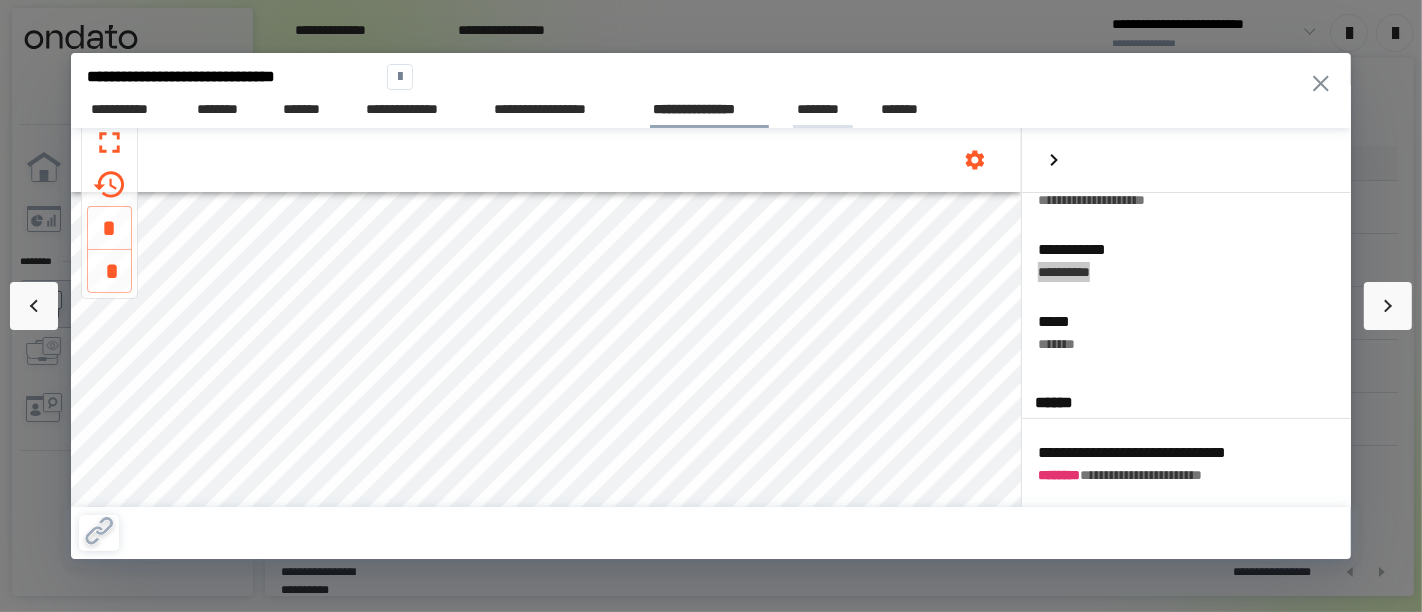 click on "********" at bounding box center (823, 109) 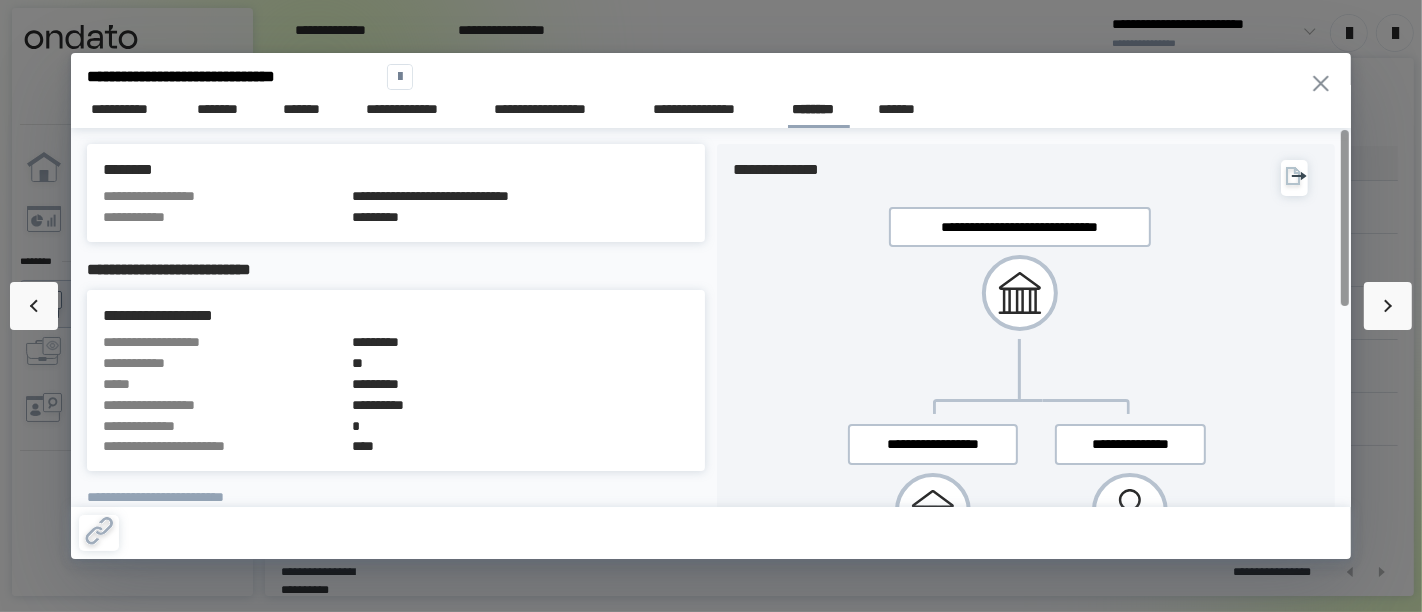 scroll, scrollTop: 0, scrollLeft: 0, axis: both 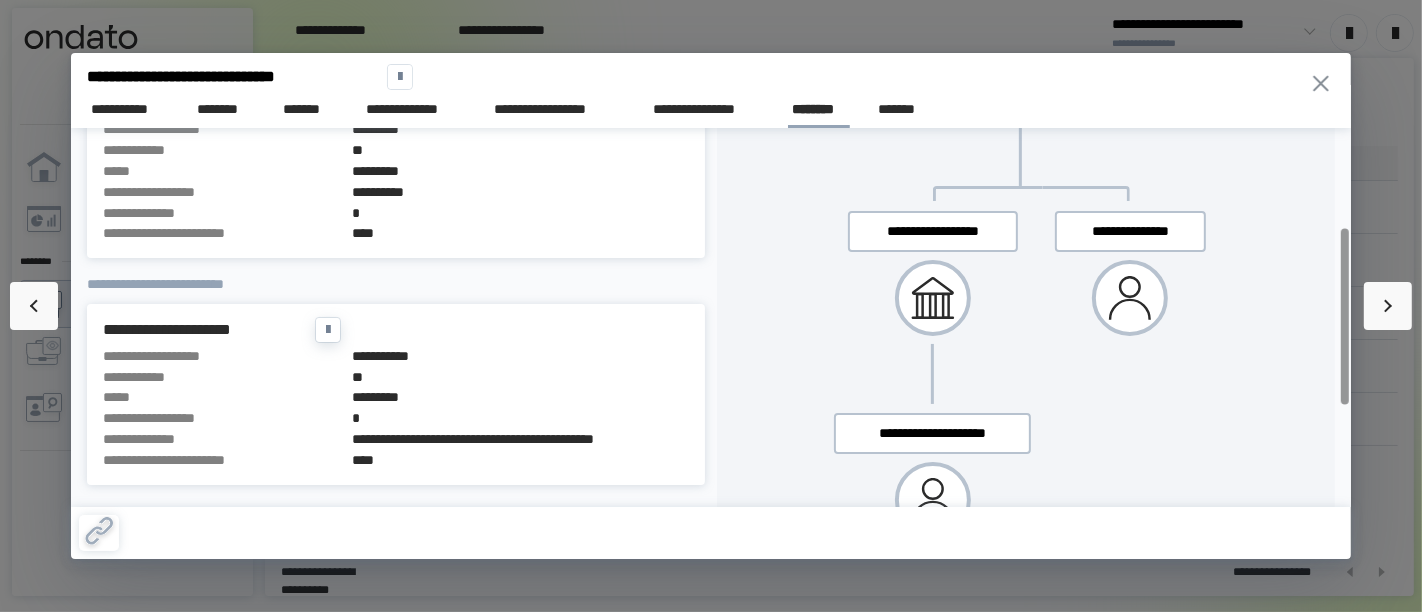 click on "**********" at bounding box center (520, 356) 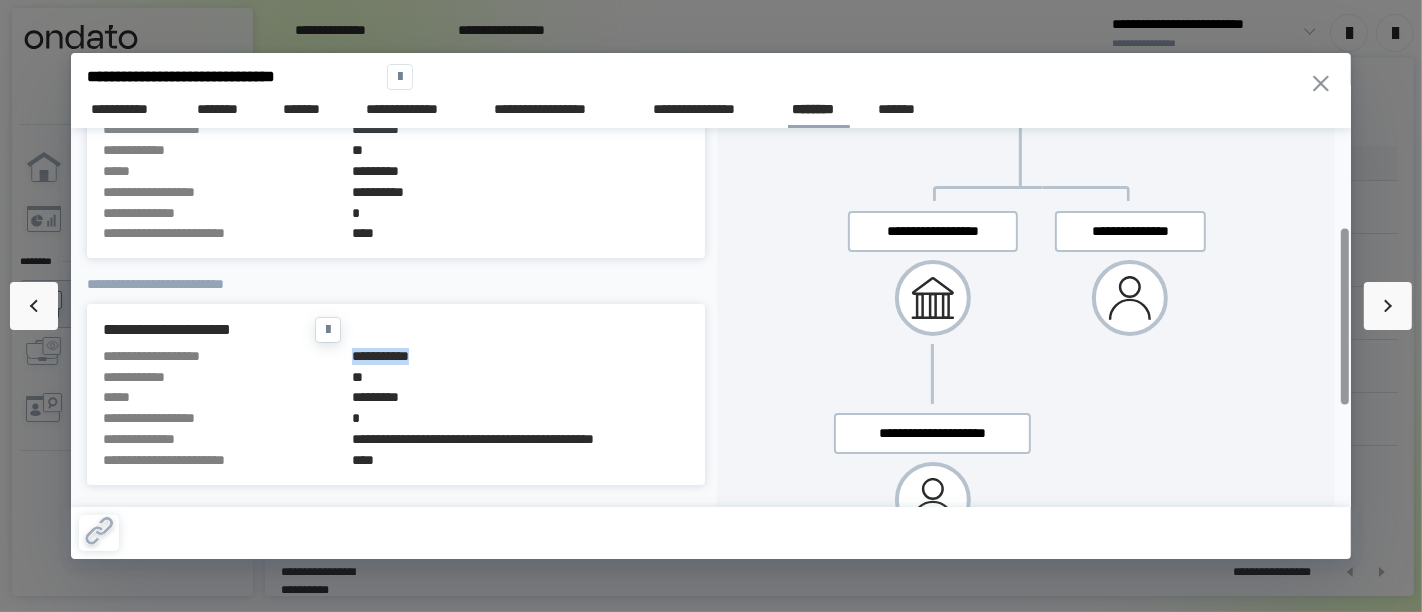 click on "**********" at bounding box center [520, 356] 